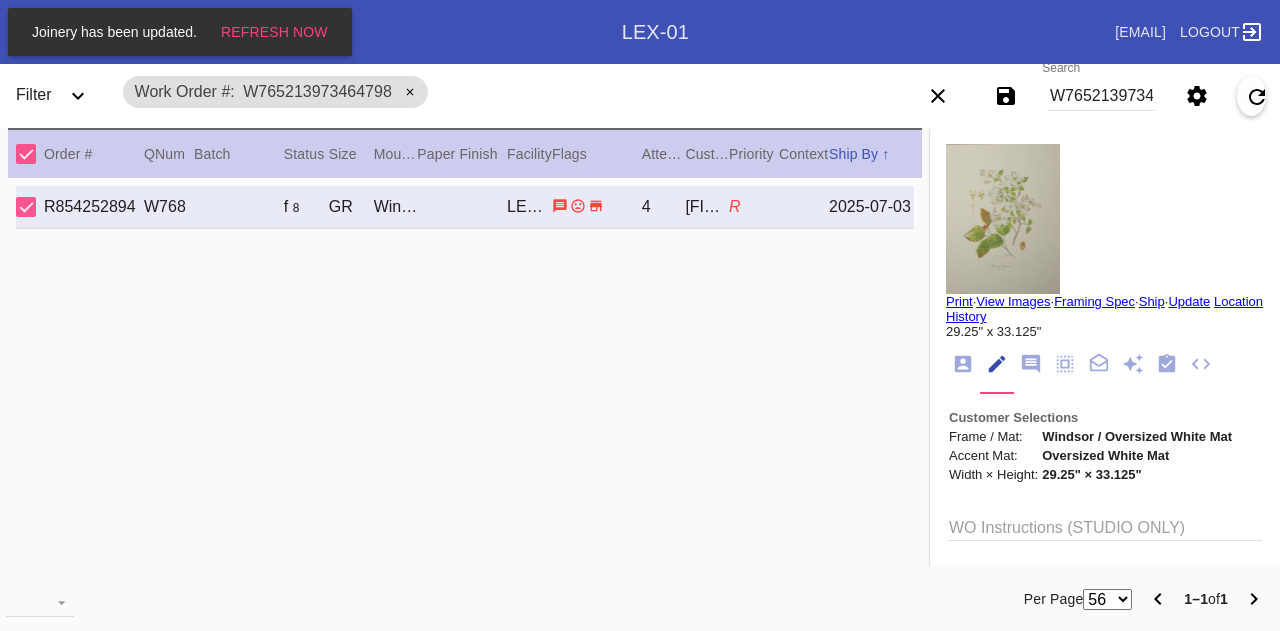 scroll, scrollTop: 0, scrollLeft: 0, axis: both 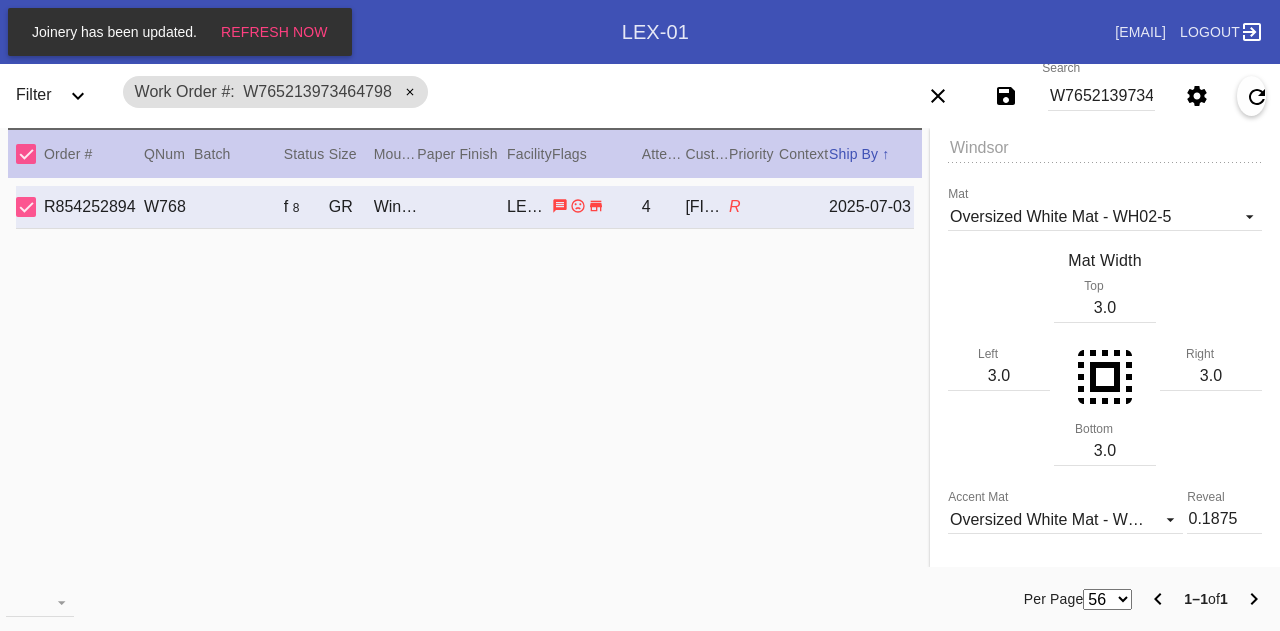 click on "W765213973464798" at bounding box center [1101, 96] 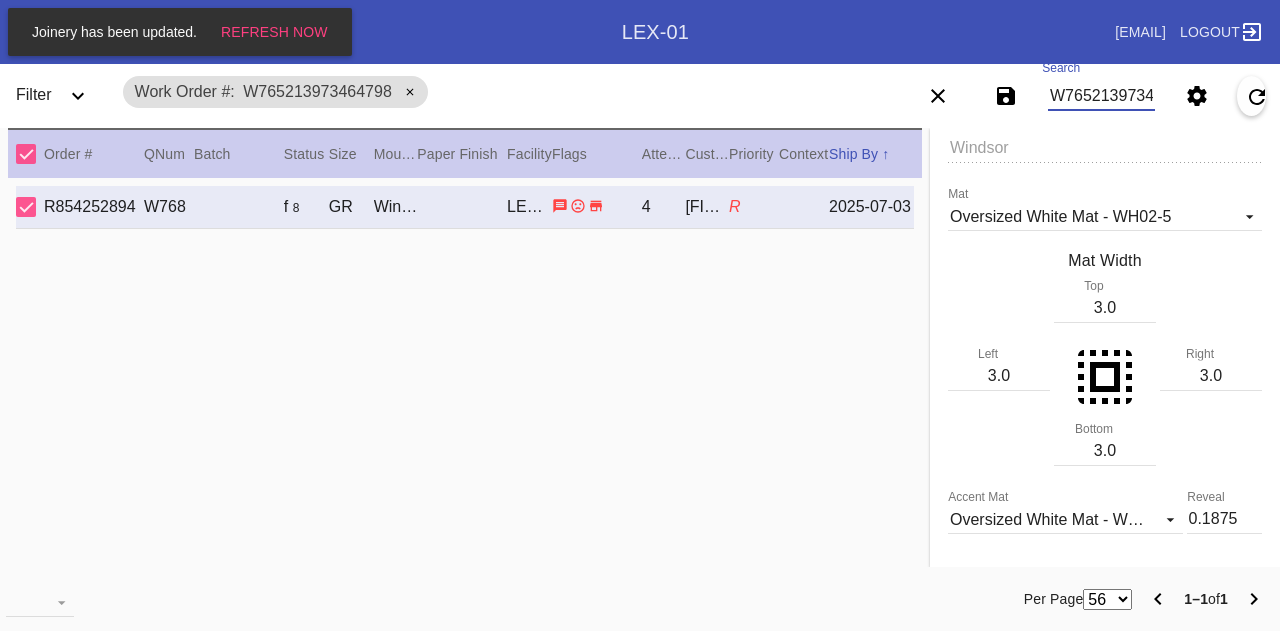 click on "W765213973464798" at bounding box center [1101, 96] 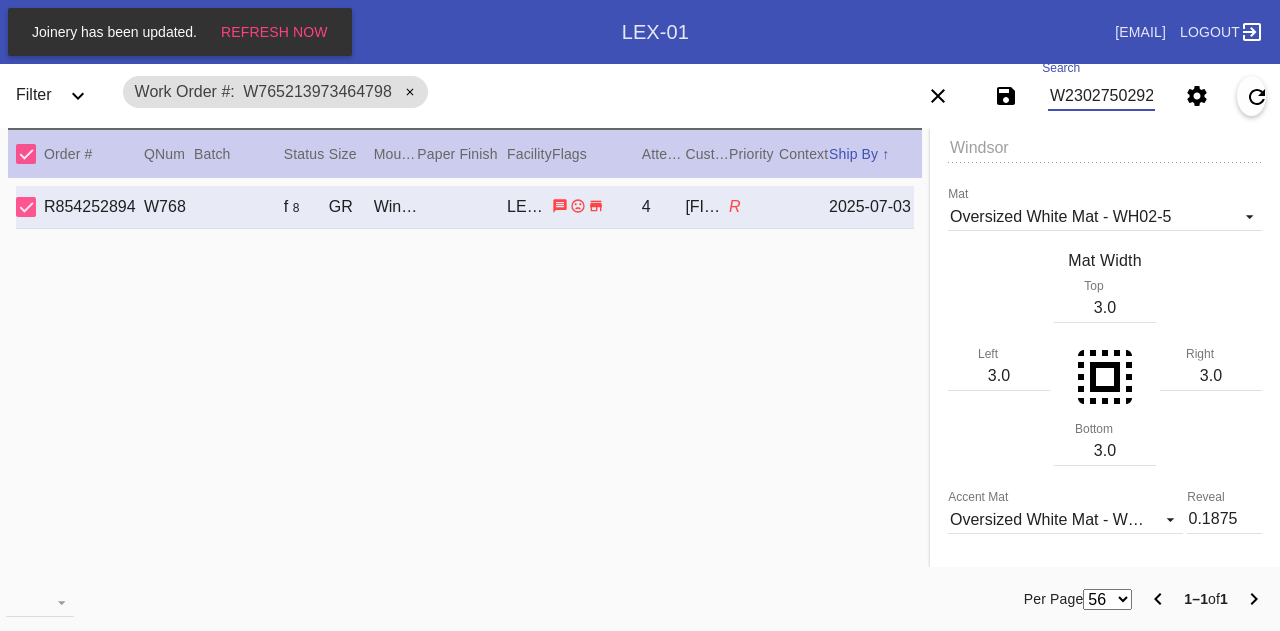 scroll, scrollTop: 0, scrollLeft: 45, axis: horizontal 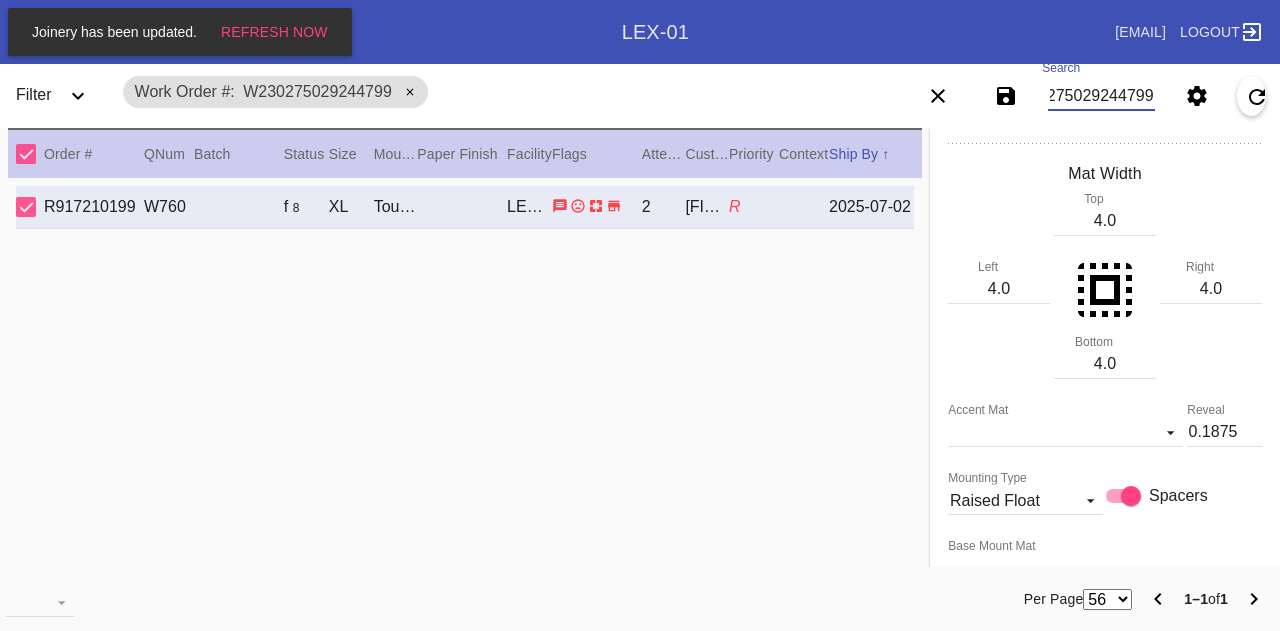 click on "W230275029244799" at bounding box center [1101, 96] 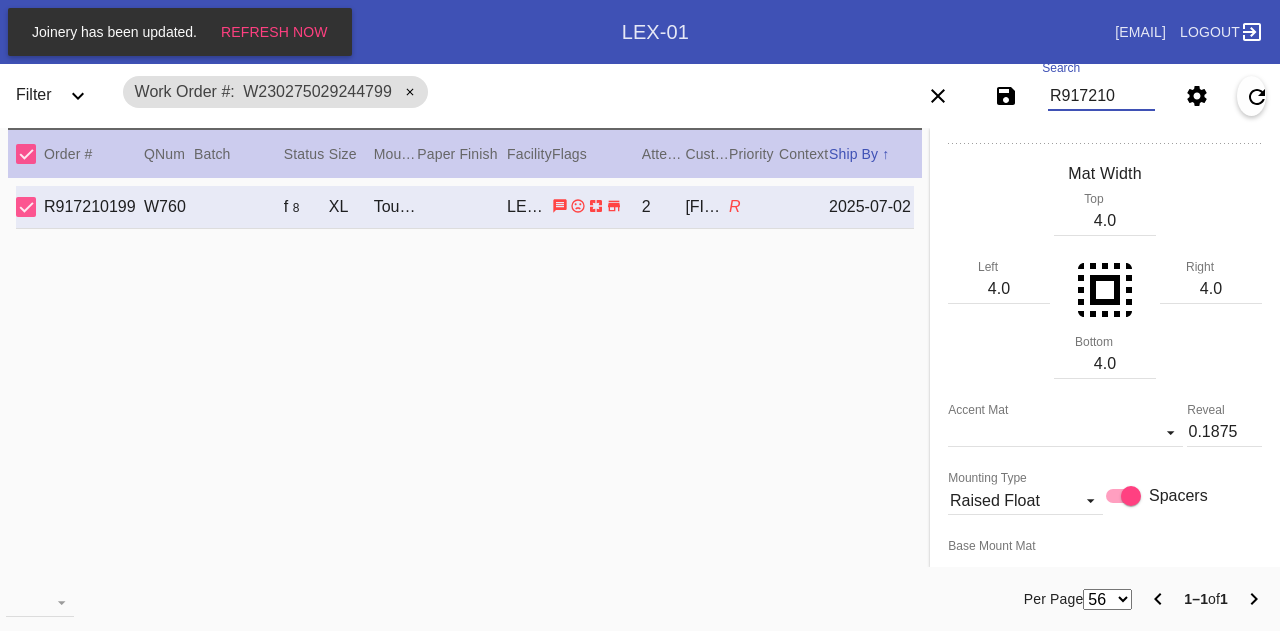 scroll, scrollTop: 0, scrollLeft: 0, axis: both 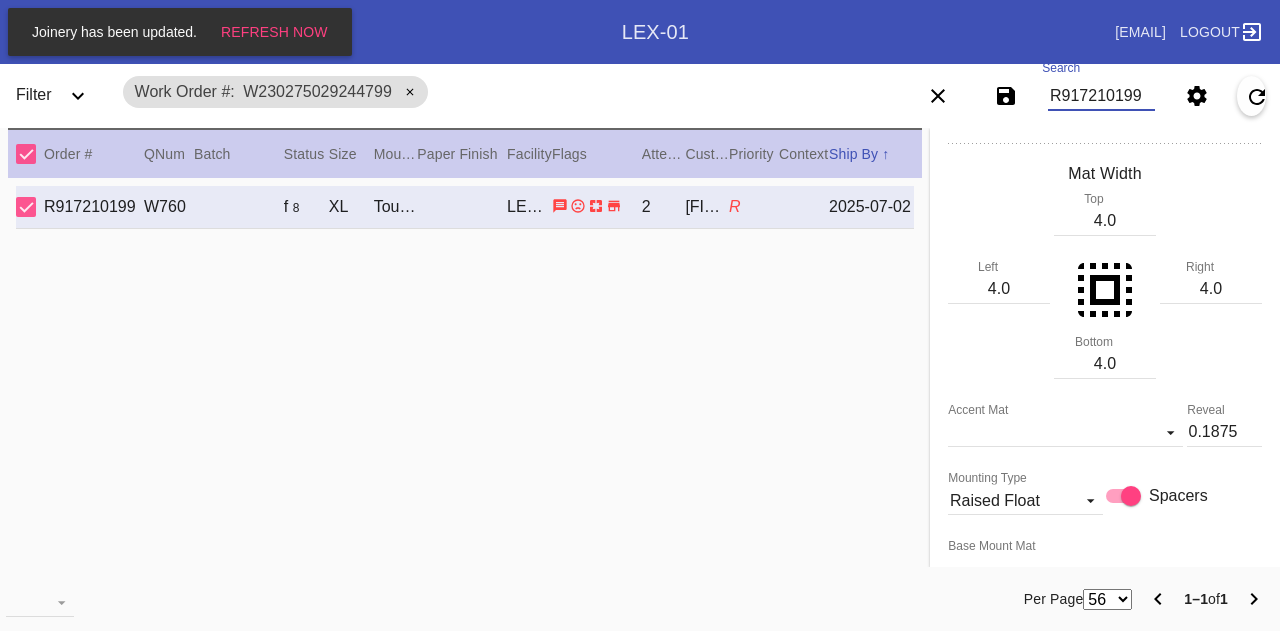 type on "R917210199" 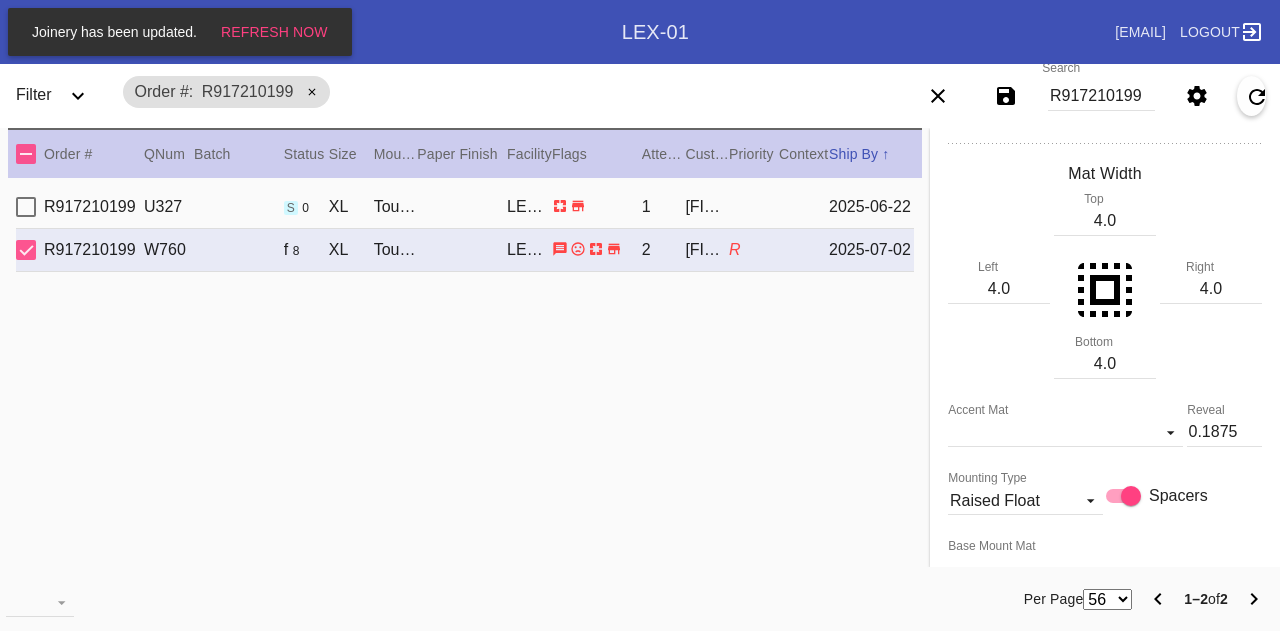 click on "R917210199 U327 s   0 XL Toulouse / White LEX-01 1 [FIRST] [LAST]
2025-06-22" at bounding box center (465, 207) 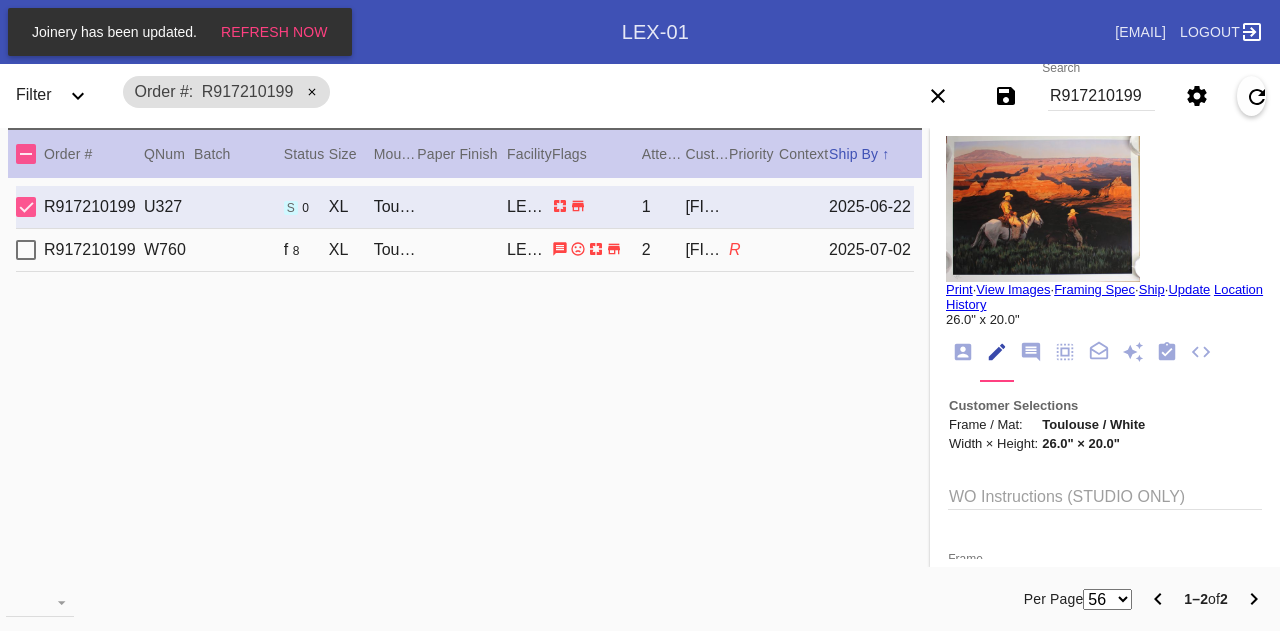 scroll, scrollTop: 0, scrollLeft: 0, axis: both 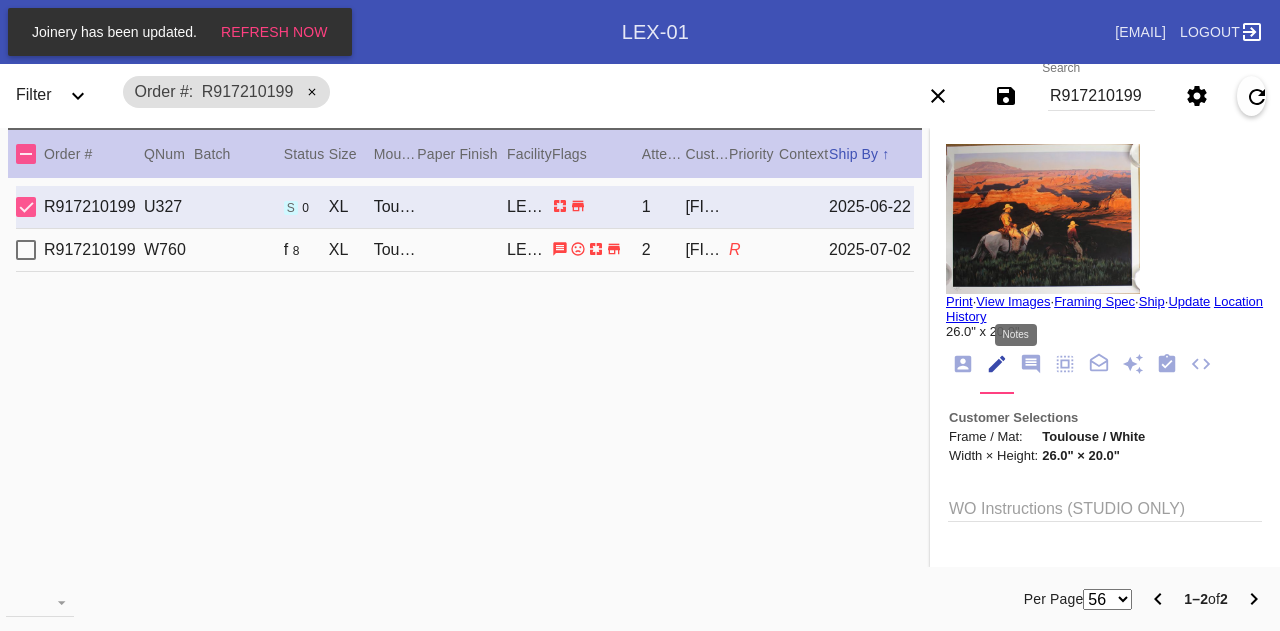 click at bounding box center [1031, 364] 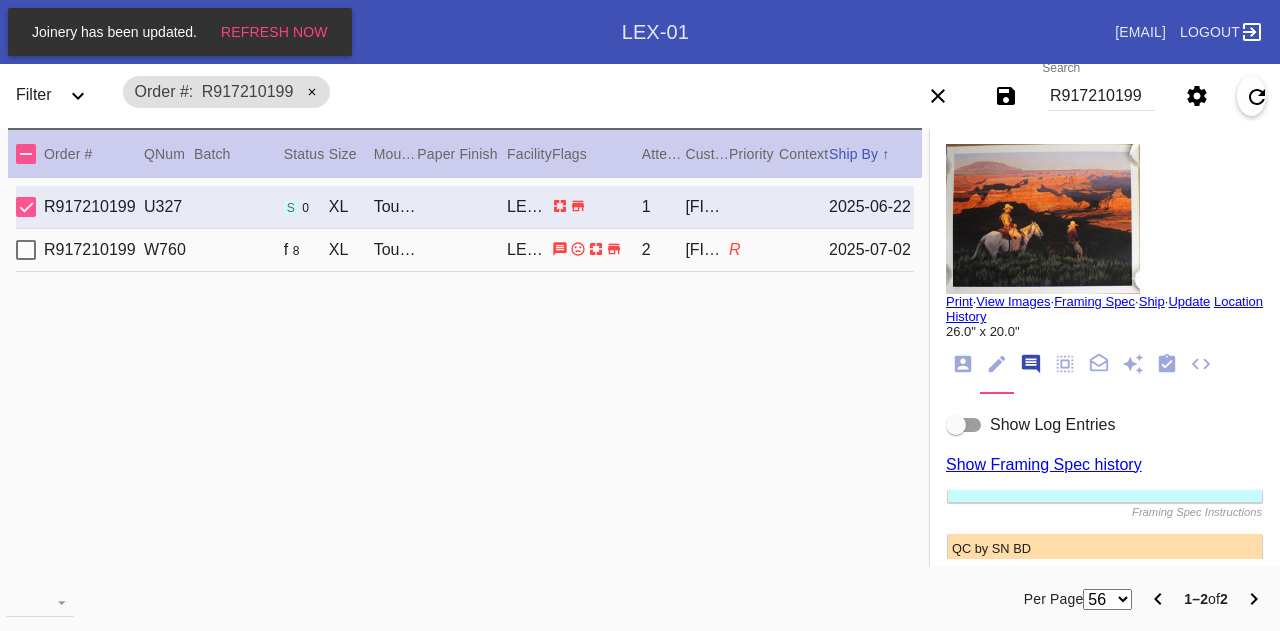 scroll, scrollTop: 122, scrollLeft: 0, axis: vertical 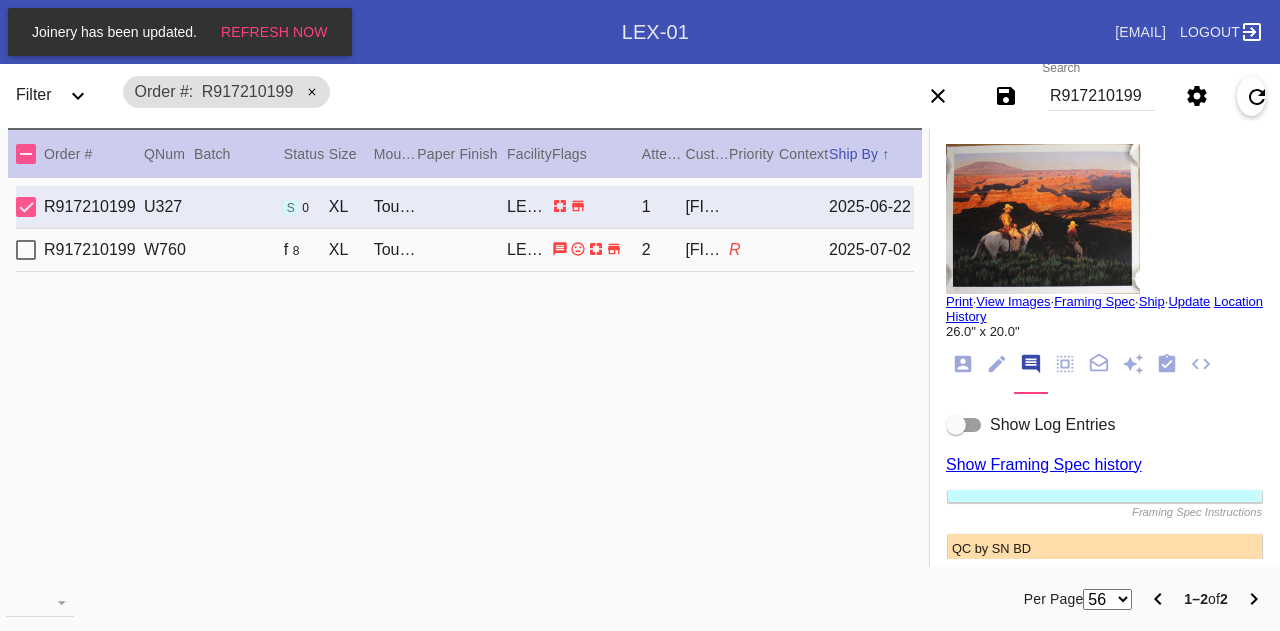 click on "Show Log Entries" at bounding box center (1052, 424) 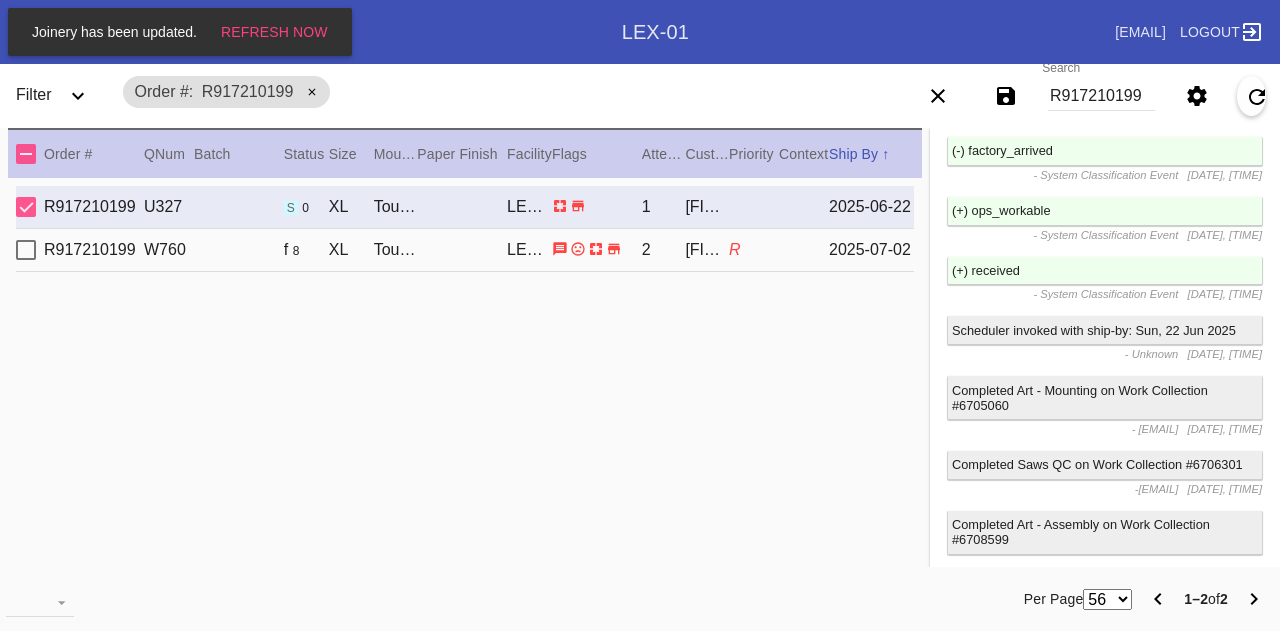 scroll, scrollTop: 2850, scrollLeft: 0, axis: vertical 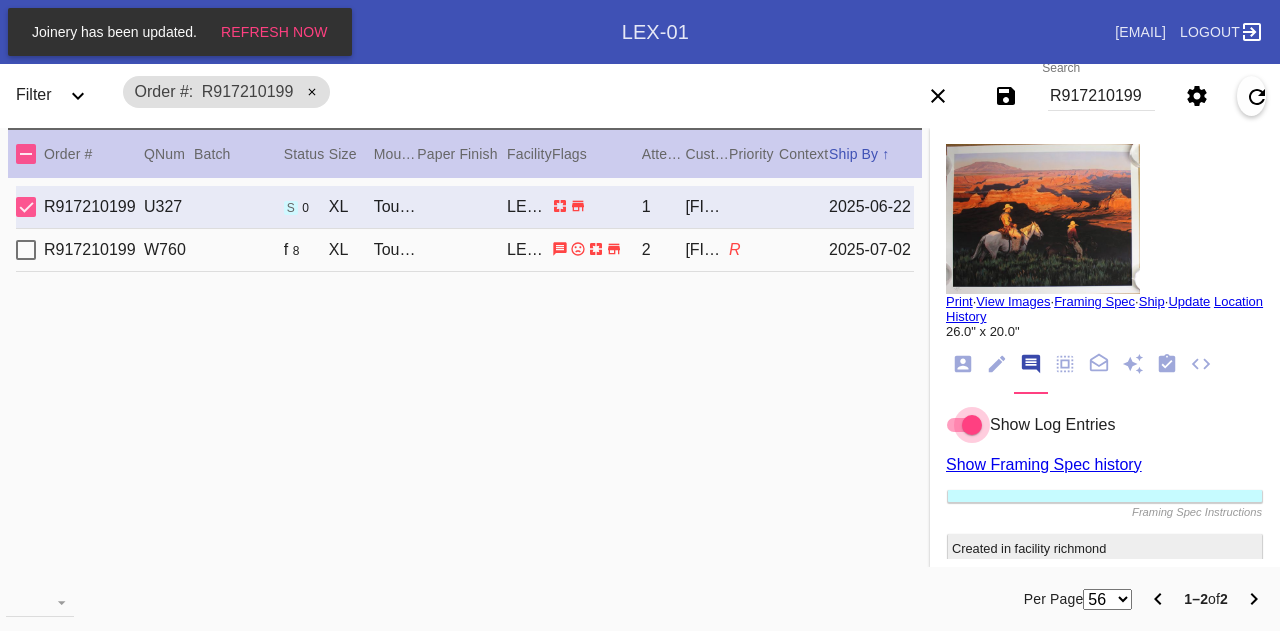 click at bounding box center [1043, 219] 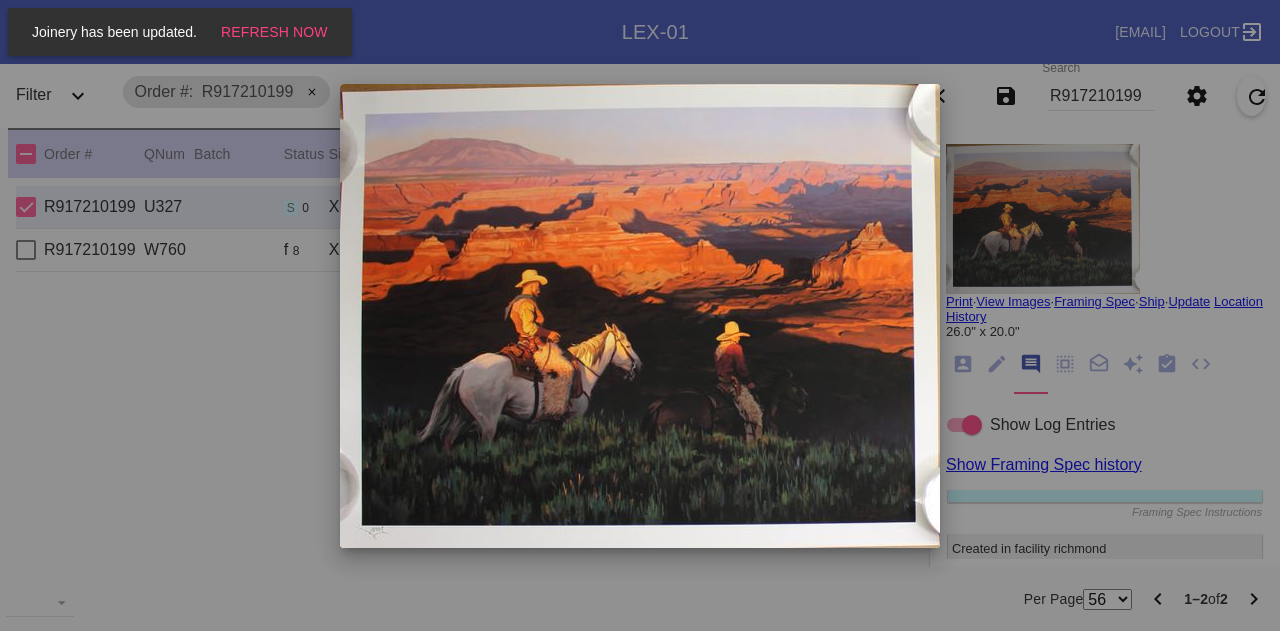 click at bounding box center (640, 315) 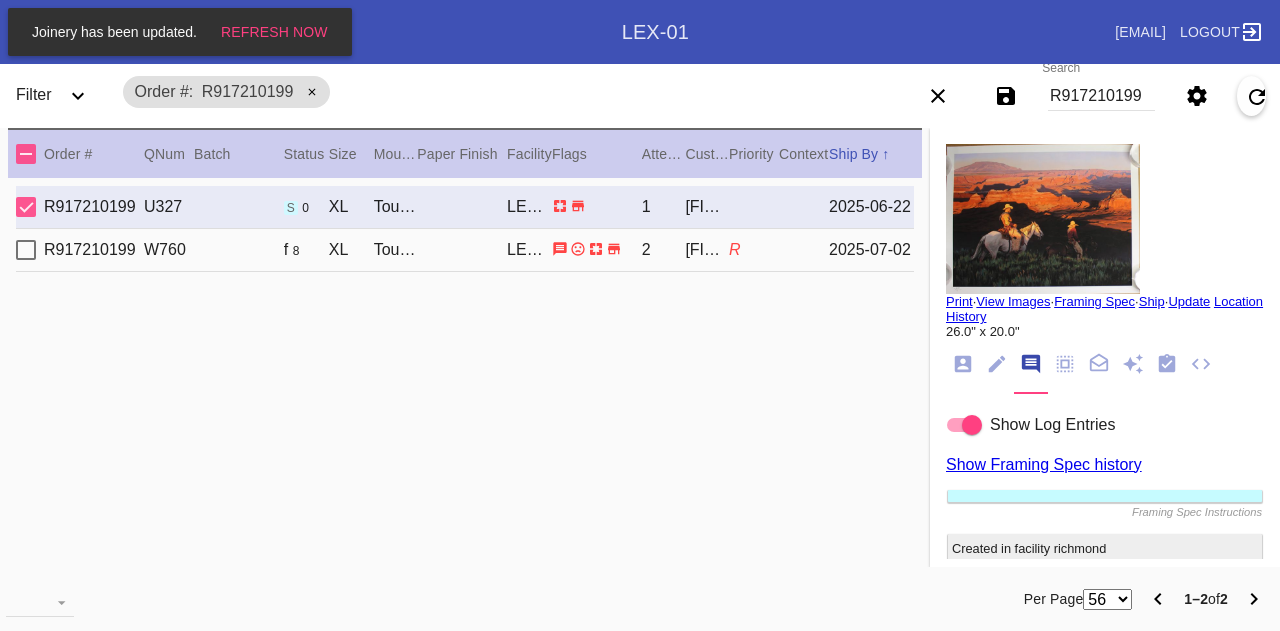 click on "View Images" at bounding box center (1013, 301) 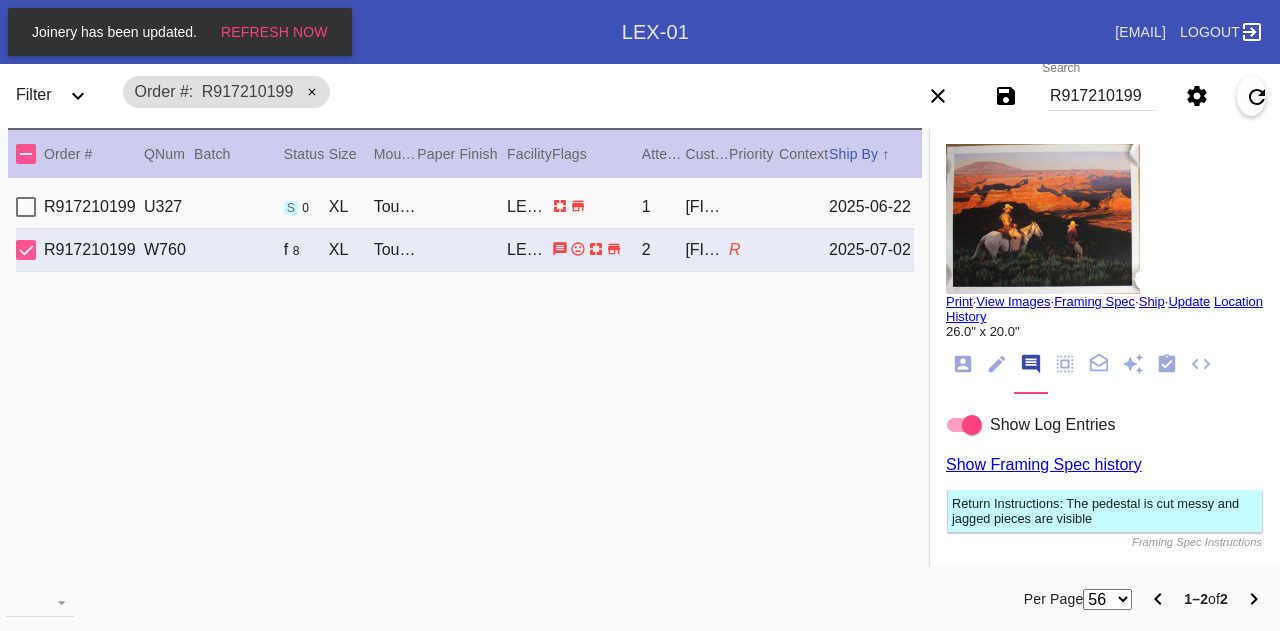 click on "View Images" at bounding box center [1013, 301] 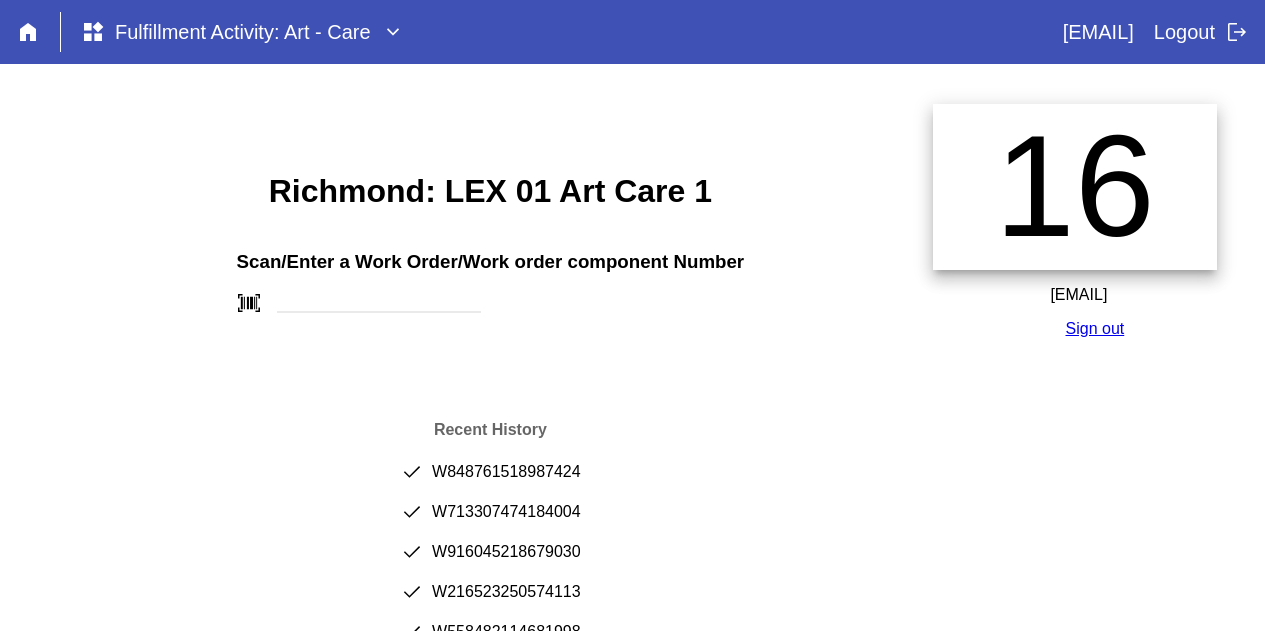 scroll, scrollTop: 0, scrollLeft: 0, axis: both 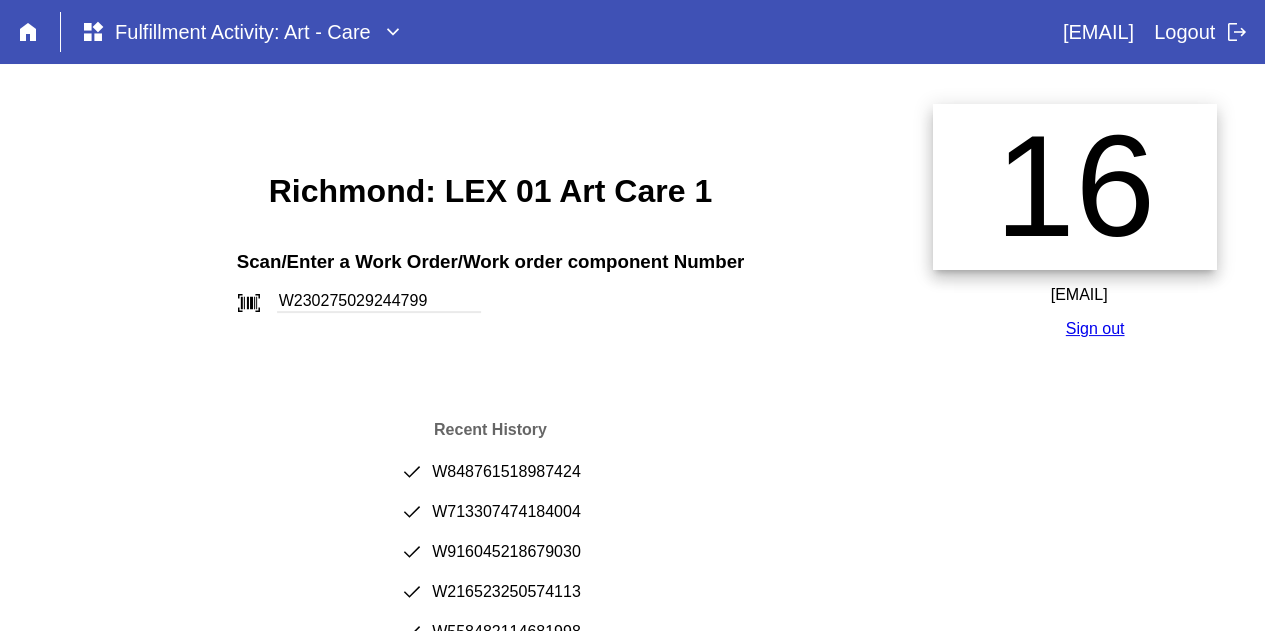 type on "W230275029244799" 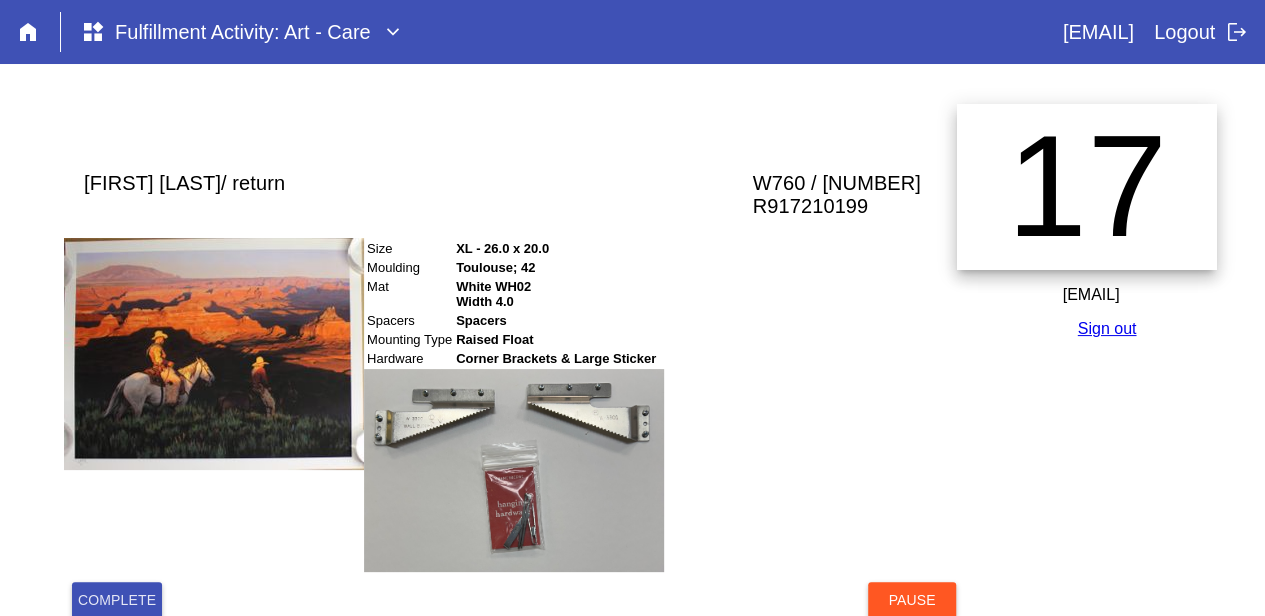 scroll, scrollTop: 209, scrollLeft: 0, axis: vertical 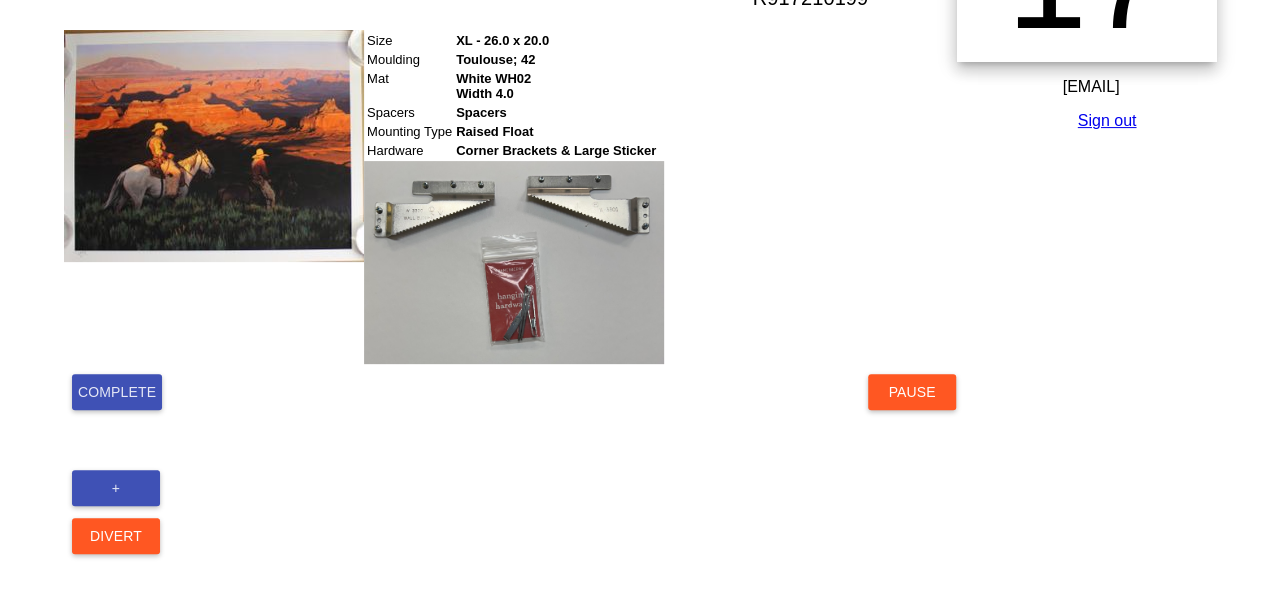 click on "Complete" at bounding box center (117, 392) 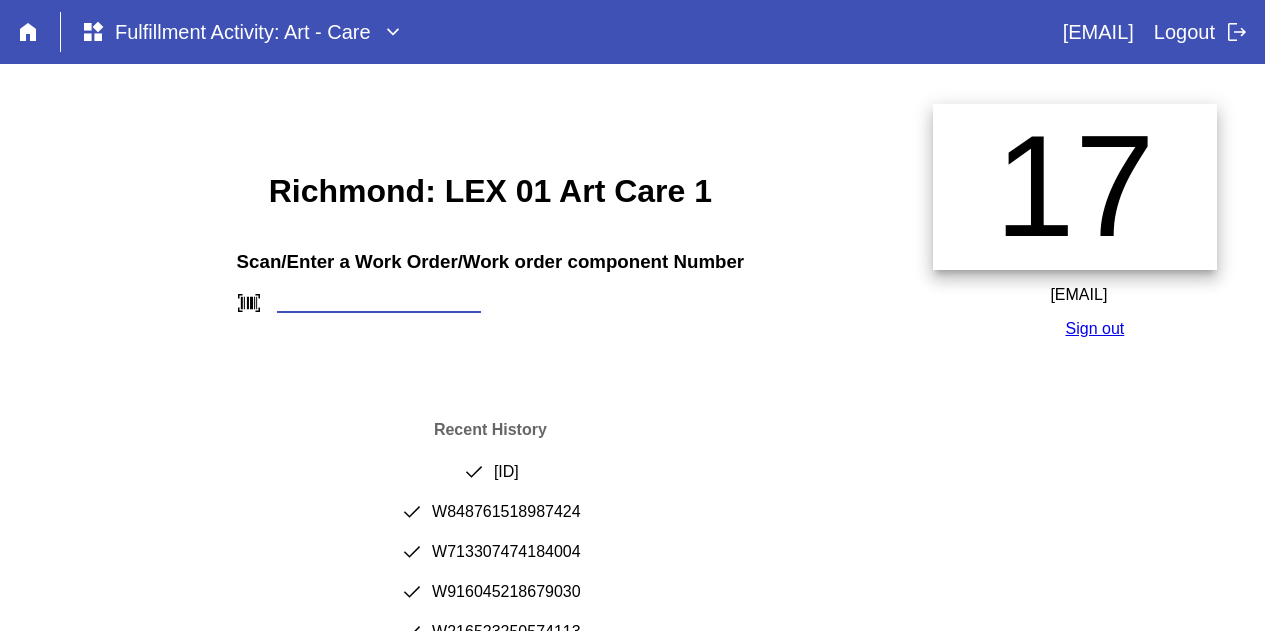 scroll, scrollTop: 0, scrollLeft: 0, axis: both 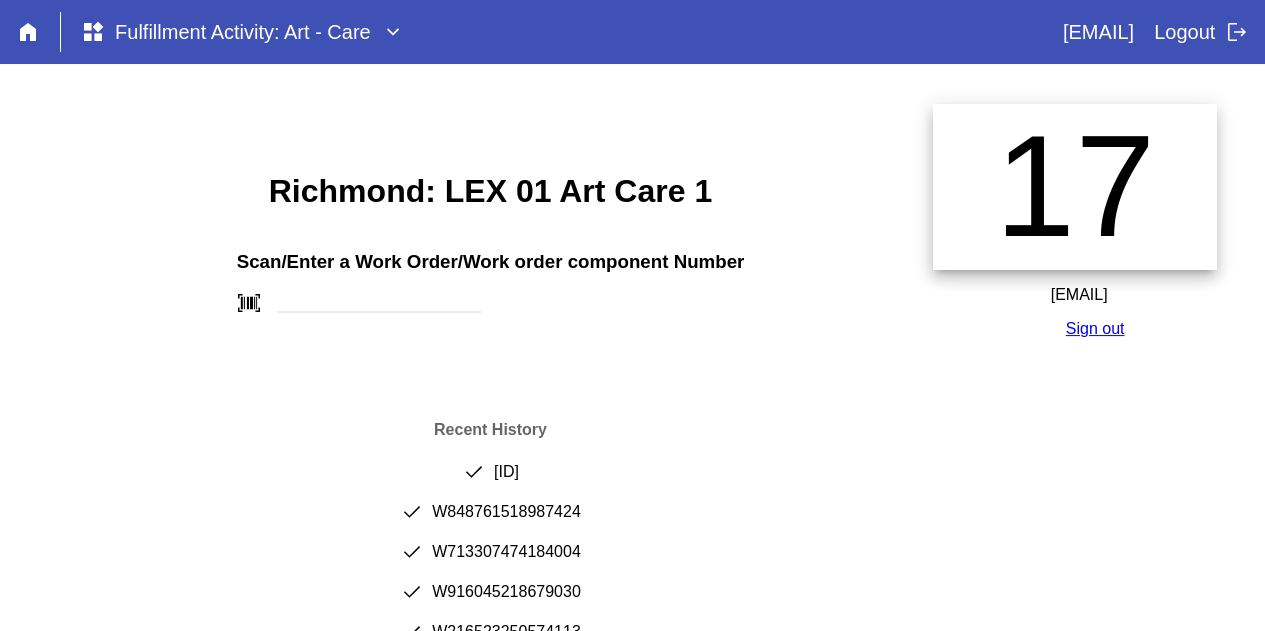 click on "home" at bounding box center [28, 32] 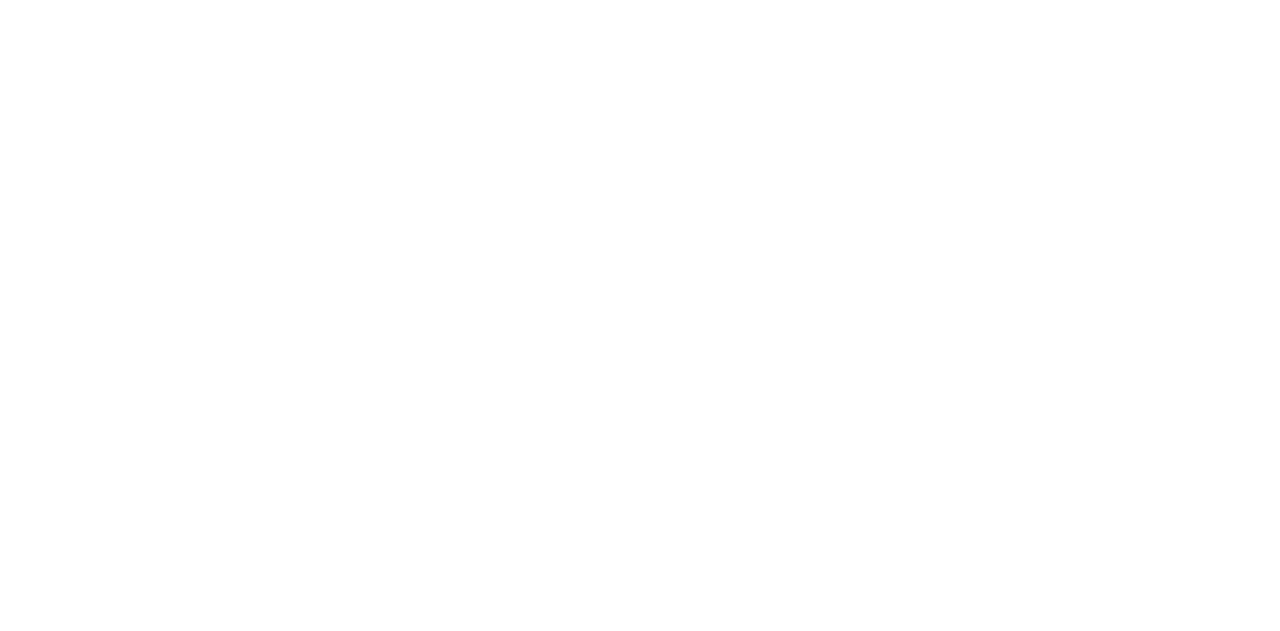 scroll, scrollTop: 0, scrollLeft: 0, axis: both 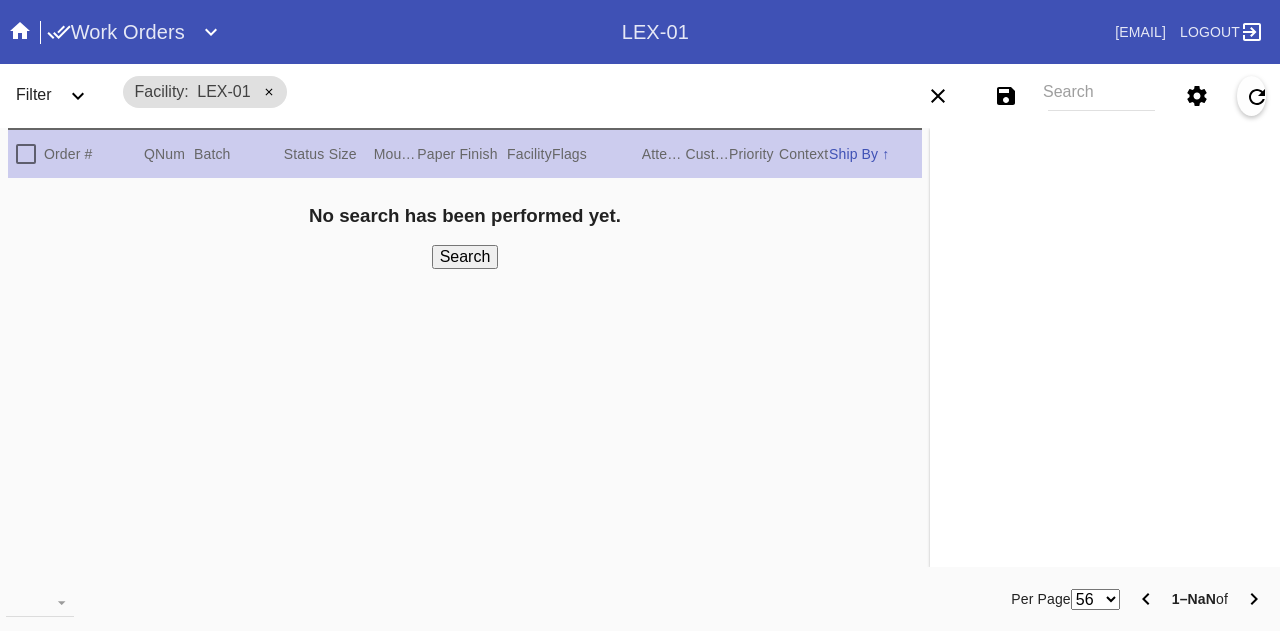 click on "Search" at bounding box center (1101, 96) 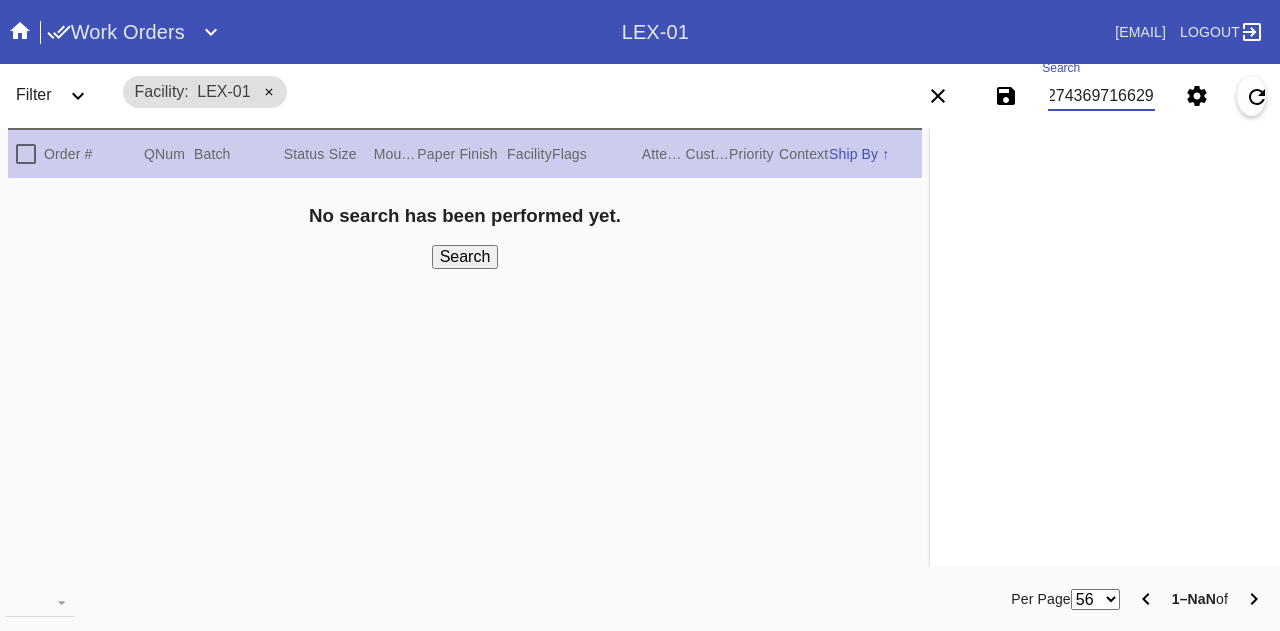 scroll, scrollTop: 0, scrollLeft: 45, axis: horizontal 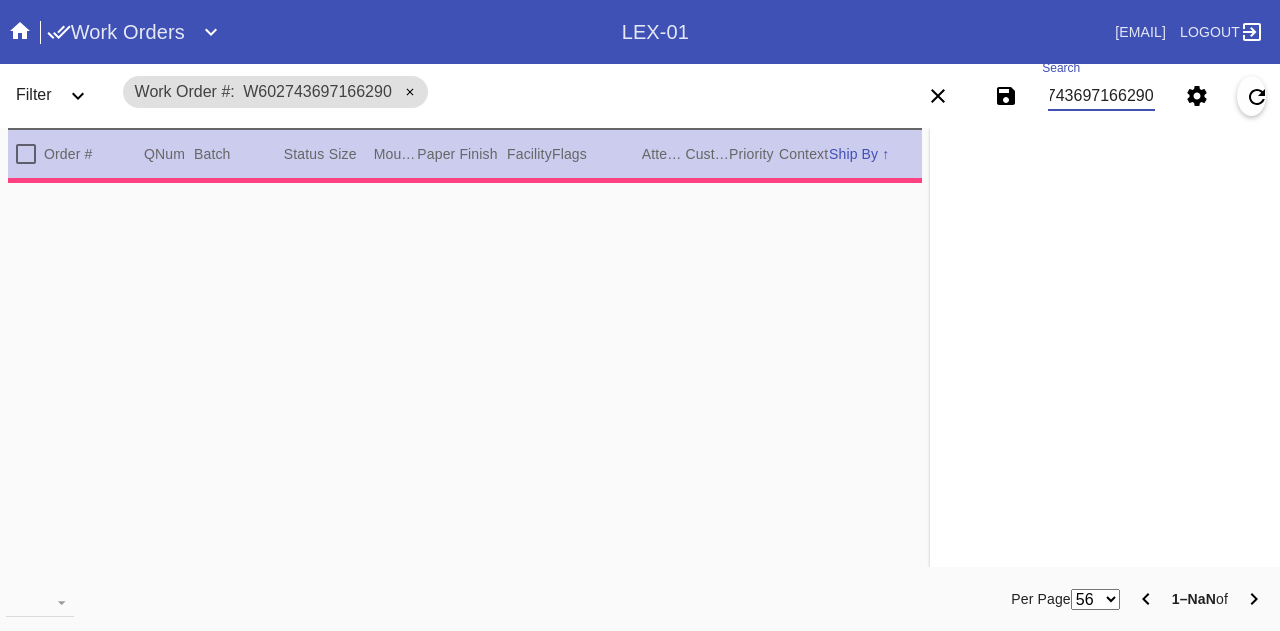 click on "W602743697166290" at bounding box center [1101, 96] 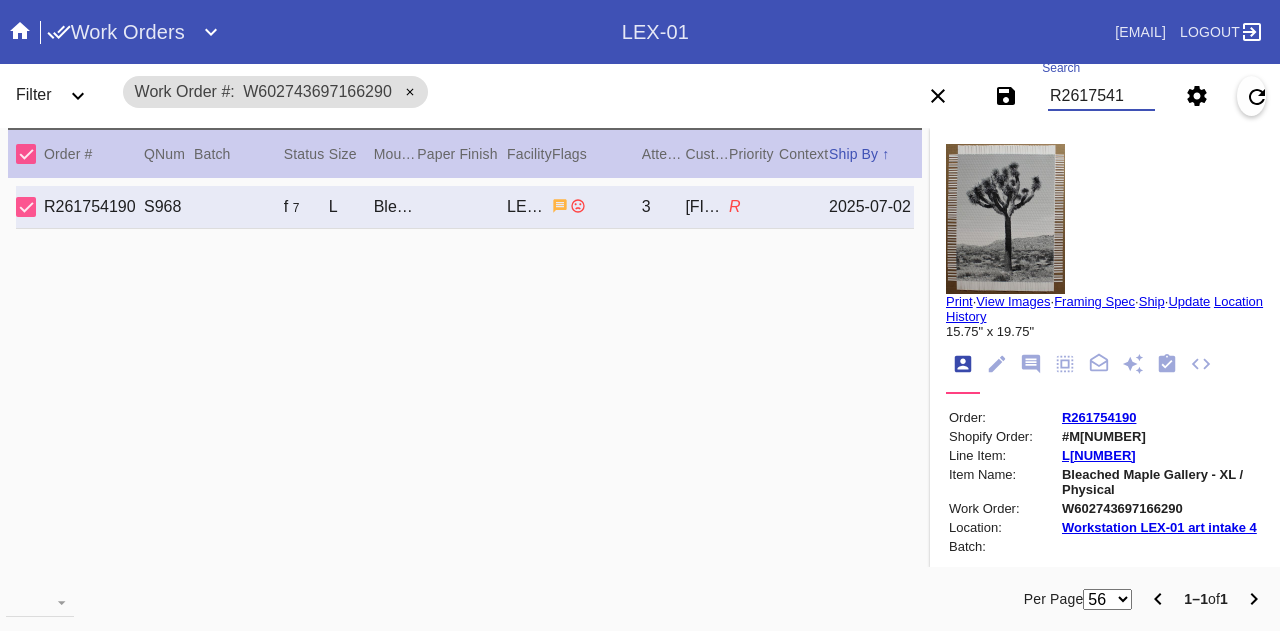 scroll, scrollTop: 0, scrollLeft: 0, axis: both 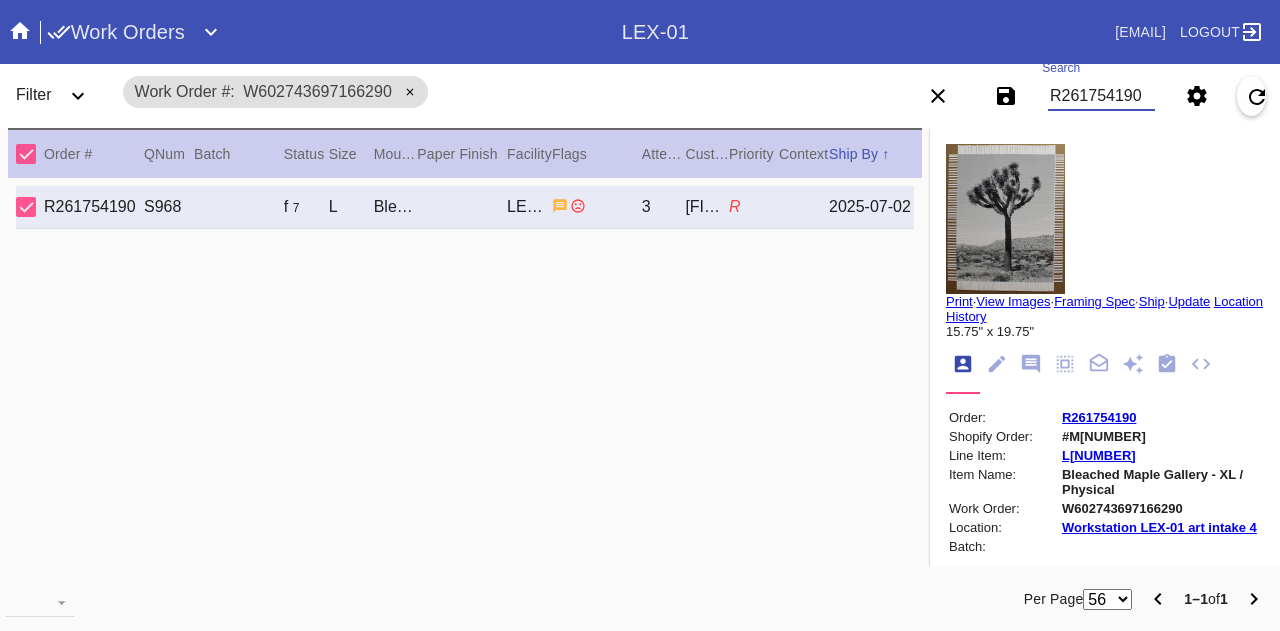 type on "R261754190" 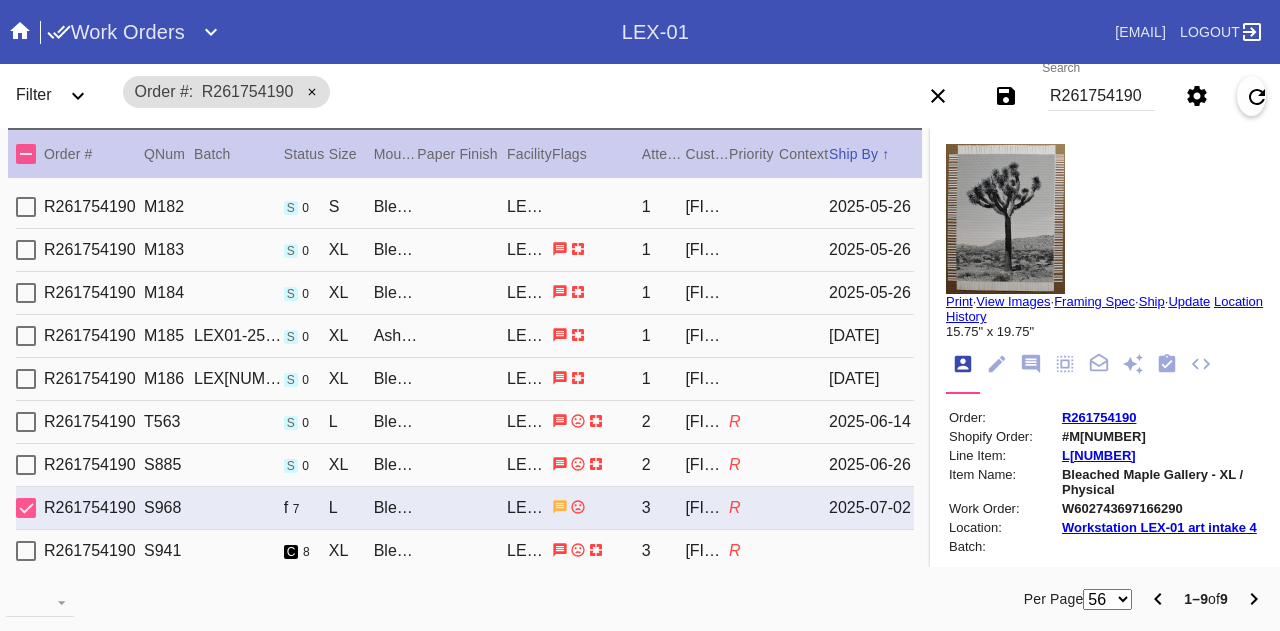 drag, startPoint x: 774, startPoint y: 395, endPoint x: 631, endPoint y: 471, distance: 161.94135 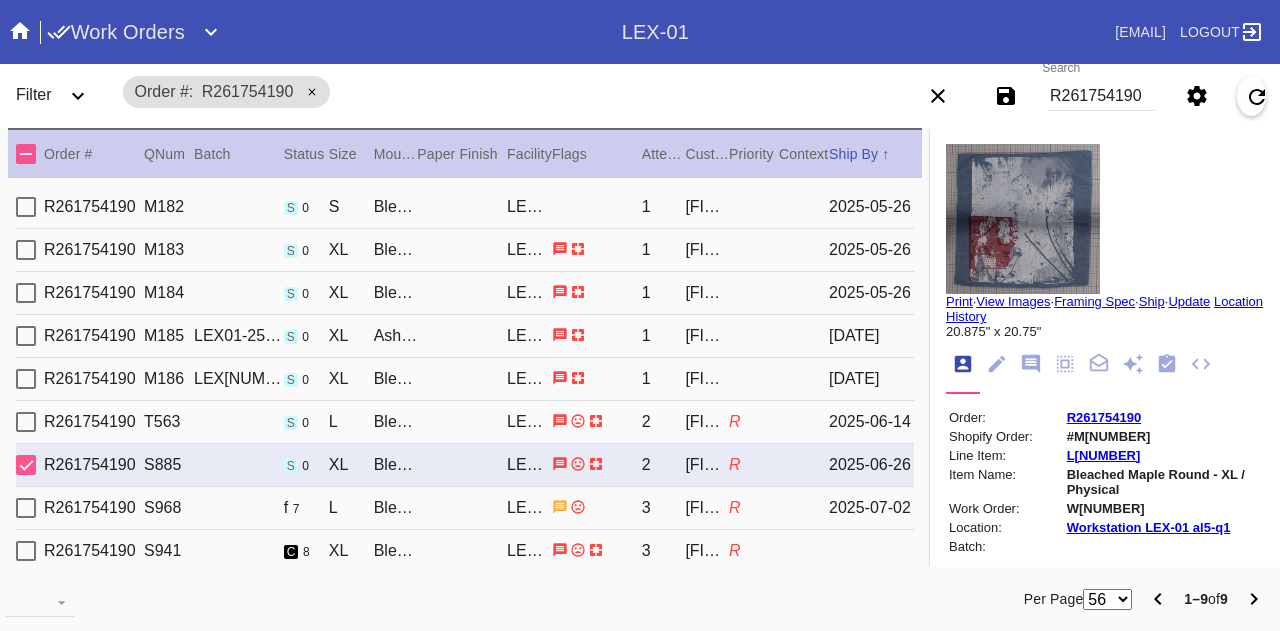 click on "R[NUMBER] S[NUMBER] f 7 L Bleached Maple Gallery / White LEX-01 3 [FIRST] [LAST]
R
[DATE]" at bounding box center [465, 508] 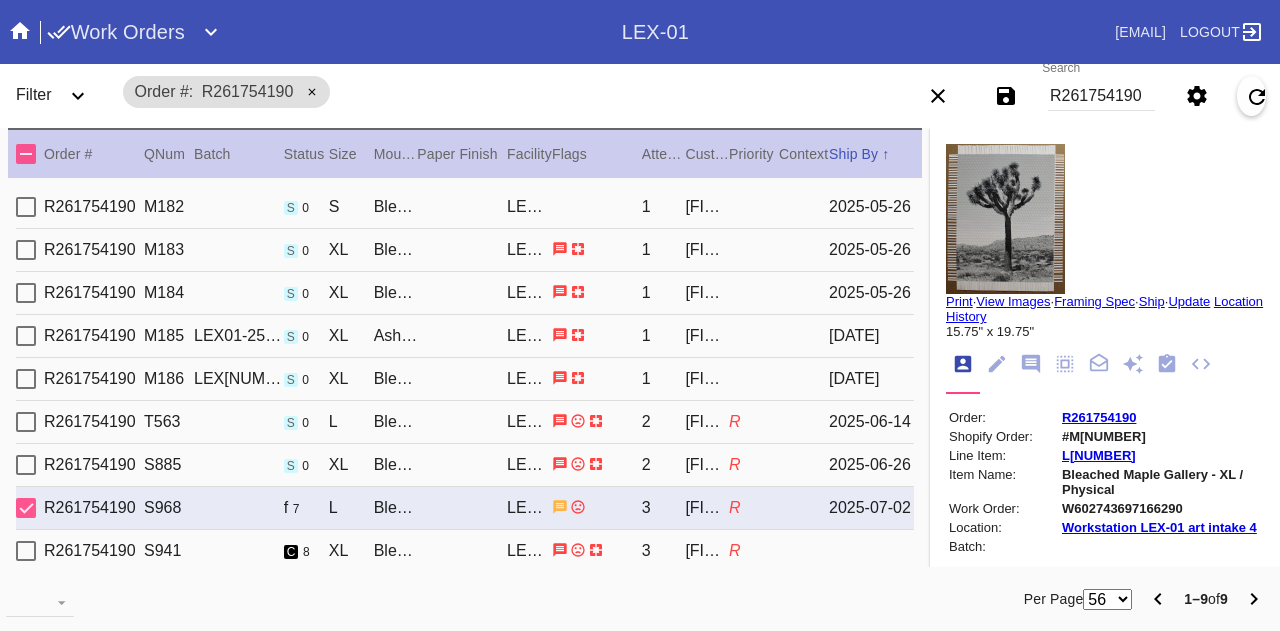 click on "R" at bounding box center (754, 207) 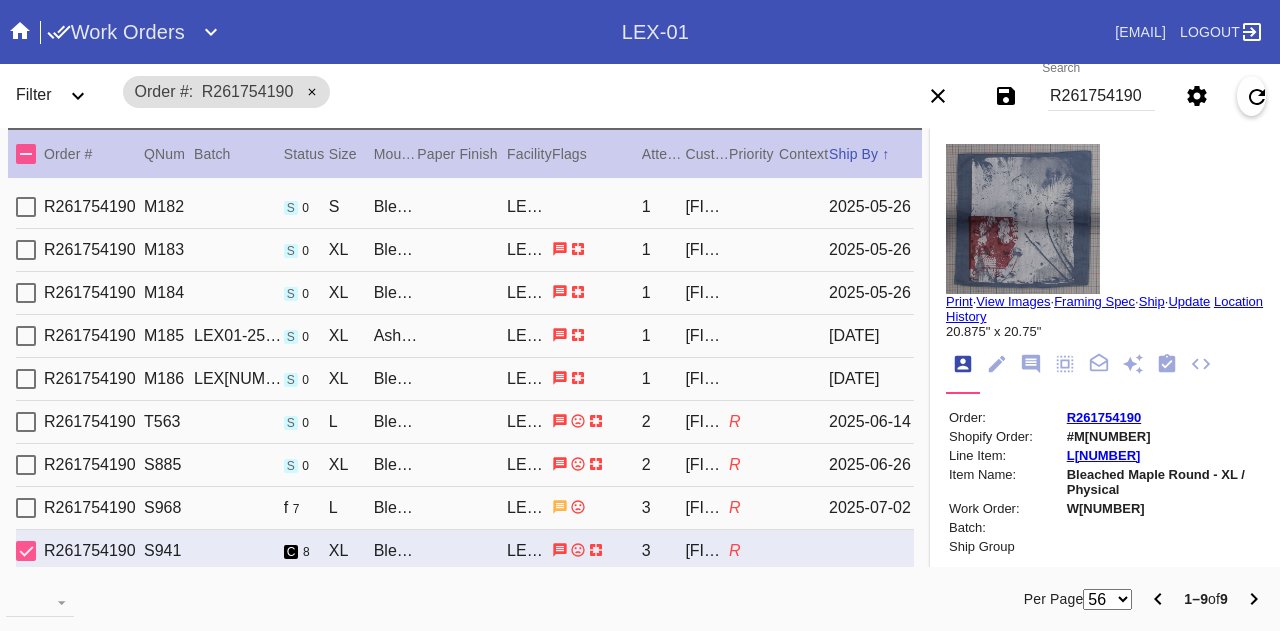 click on "R[NUMBER] M[NUMBER] s 0 XL Bleached Maple Round / White LEX-01 1 [FIRST] [LAST]
[DATE] R[NUMBER] M[NUMBER] s 0 XL Bleached Maple Round / White LEX-01 1 [FIRST] [LAST]
[DATE] R[NUMBER] M[NUMBER] s 0 XL Bleached Maple Round / White LEX-01 1 [FIRST] [LAST]
[DATE] R[NUMBER] M[NUMBER]LEX[NUMBER]-[DATE] s 0 XL Ash (Gallery) / White LEX-01 1 [FIRST] [LAST]
[DATE] R[NUMBER] M[NUMBER]LEX[NUMBER]-[DATE] s 0 XL Bleached Maple Gallery / White LEX-01 1 [FIRST] [LAST]
[DATE] R[NUMBER] T[NUMBER] s 0 L Bleached Maple Gallery / Float Mounting (+$25) LEX-01 2 [FIRST] [LAST]
R
[DATE] R[NUMBER] S[NUMBER] s 0 XL Bleached Maple Round / White LEX-01 2 [FIRST] [LAST]
R
[DATE] R[NUMBER] S[NUMBER] f 7 L Bleached Maple Gallery / White LEX-01 3 [FIRST] [LAST]
R
[DATE] R[NUMBER] S[NUMBER] c 8 XL Bleached Maple Round / White LEX-01 3 [FIRST] [LAST]
R" at bounding box center [465, 383] 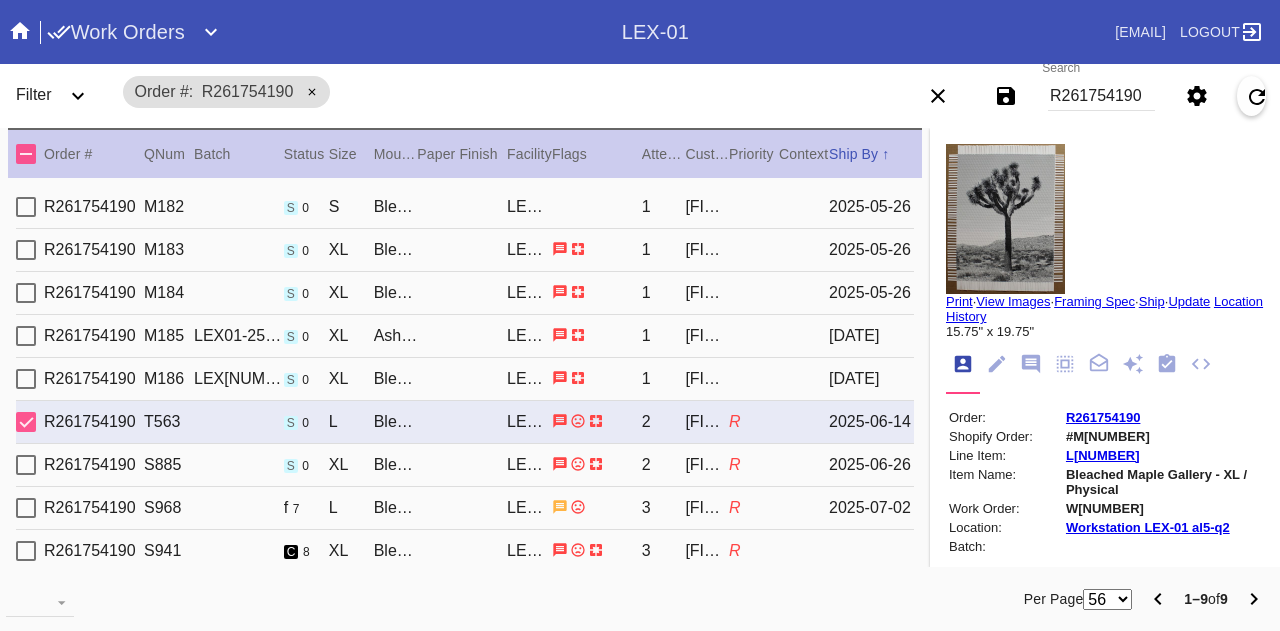 click on "R" at bounding box center [754, 207] 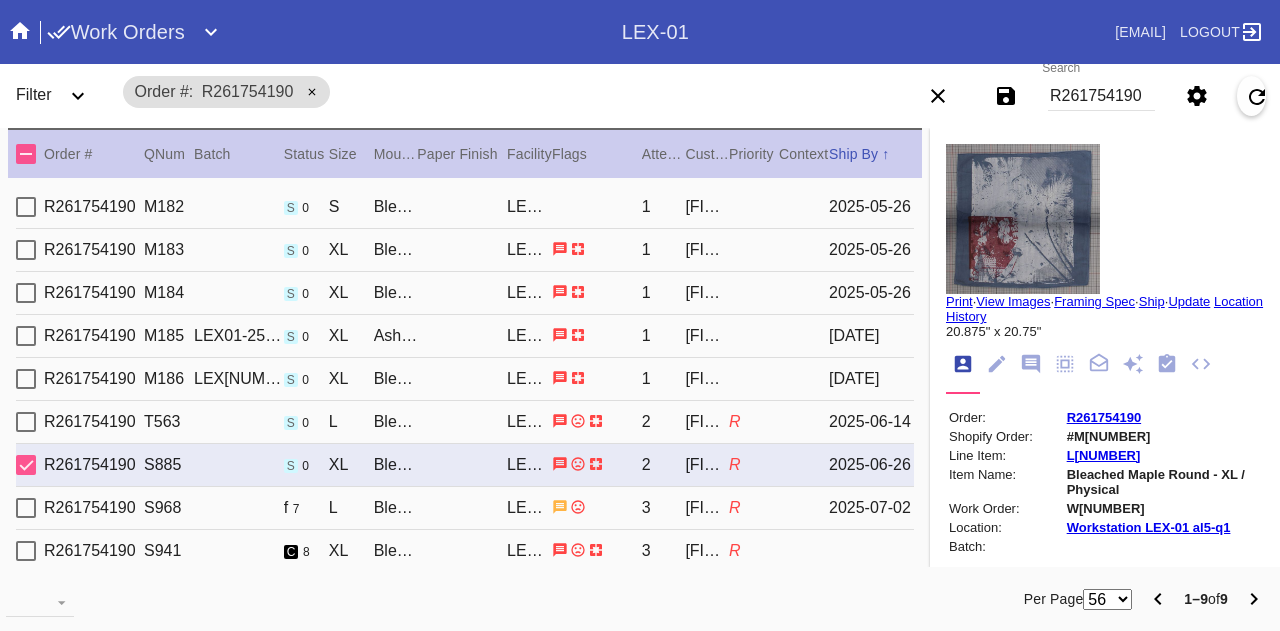click on "R[NUMBER] T[NUMBER] s 0 L Bleached Maple Gallery / Float Mounting (+$25) LEX-01 2 [FIRST] [LAST]
R
[DATE]" at bounding box center (465, 422) 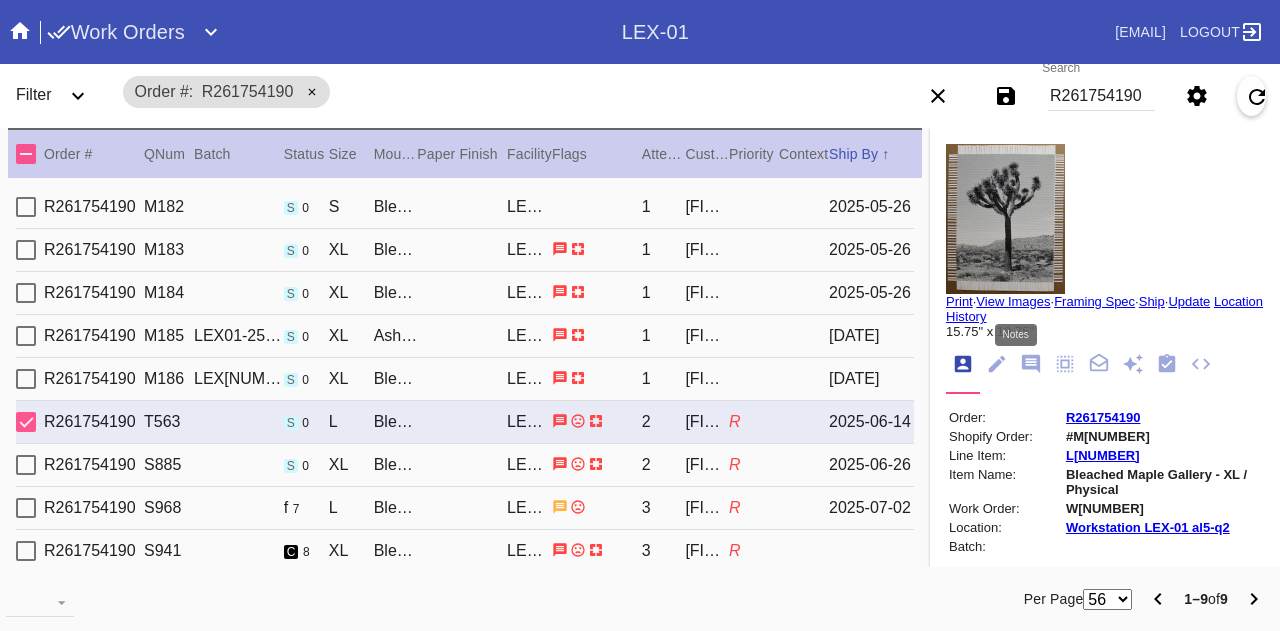 click at bounding box center [1031, 364] 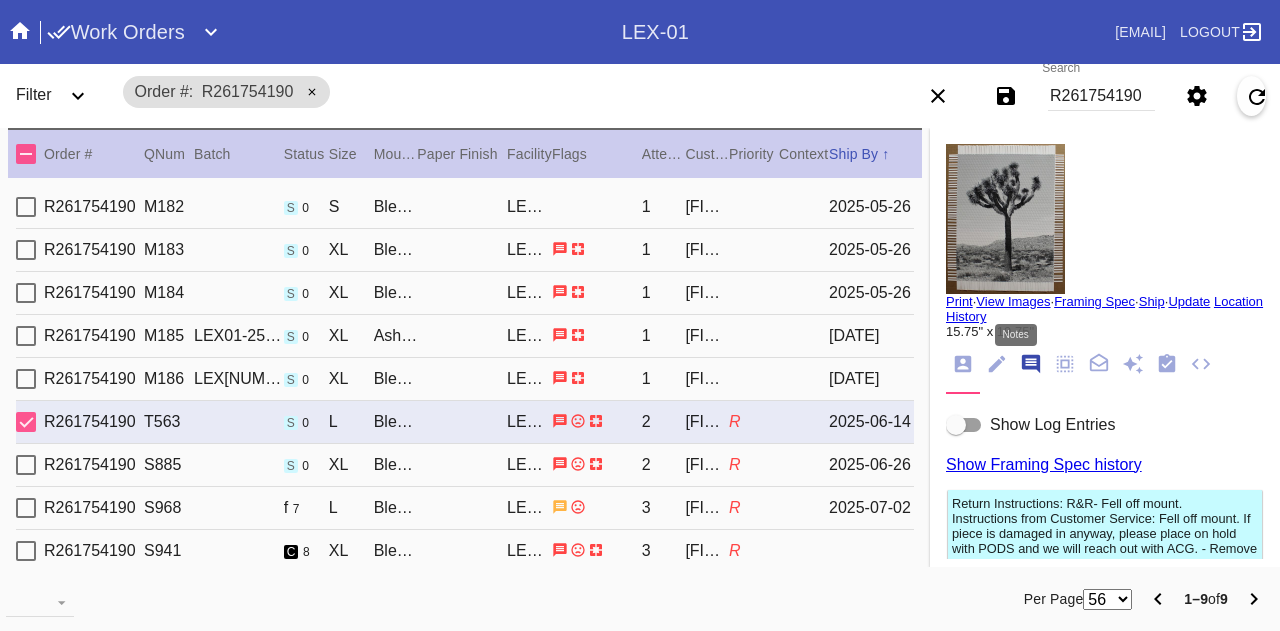 scroll, scrollTop: 122, scrollLeft: 0, axis: vertical 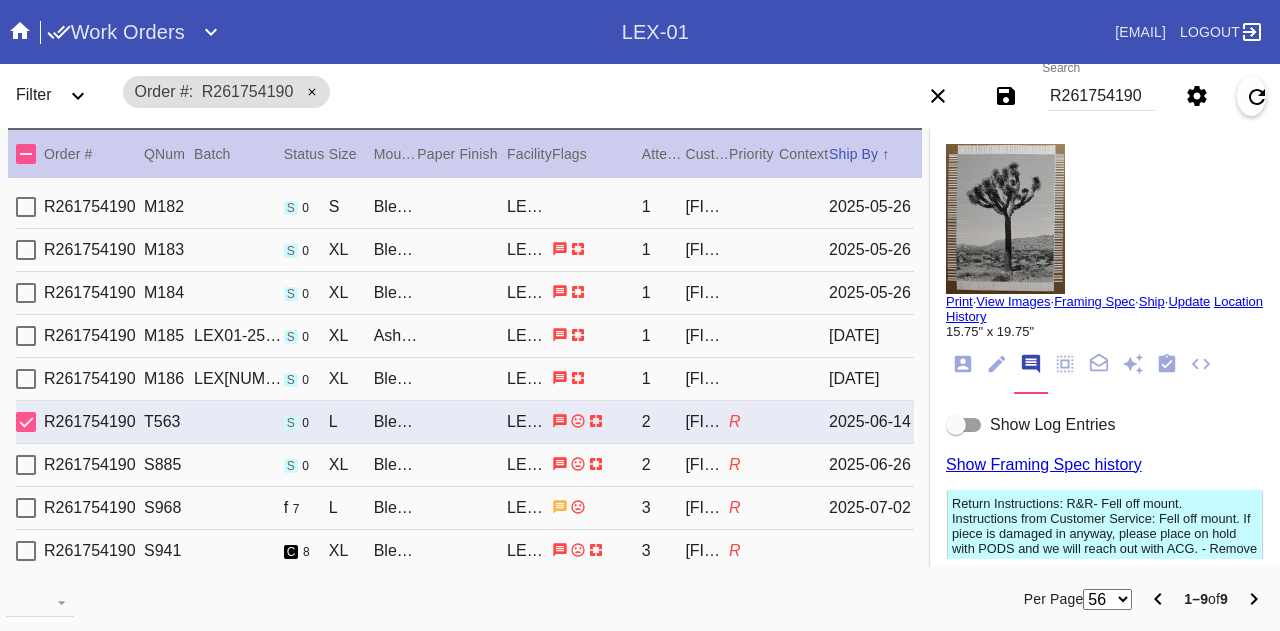 click on "Show Log Entries" at bounding box center (1052, 424) 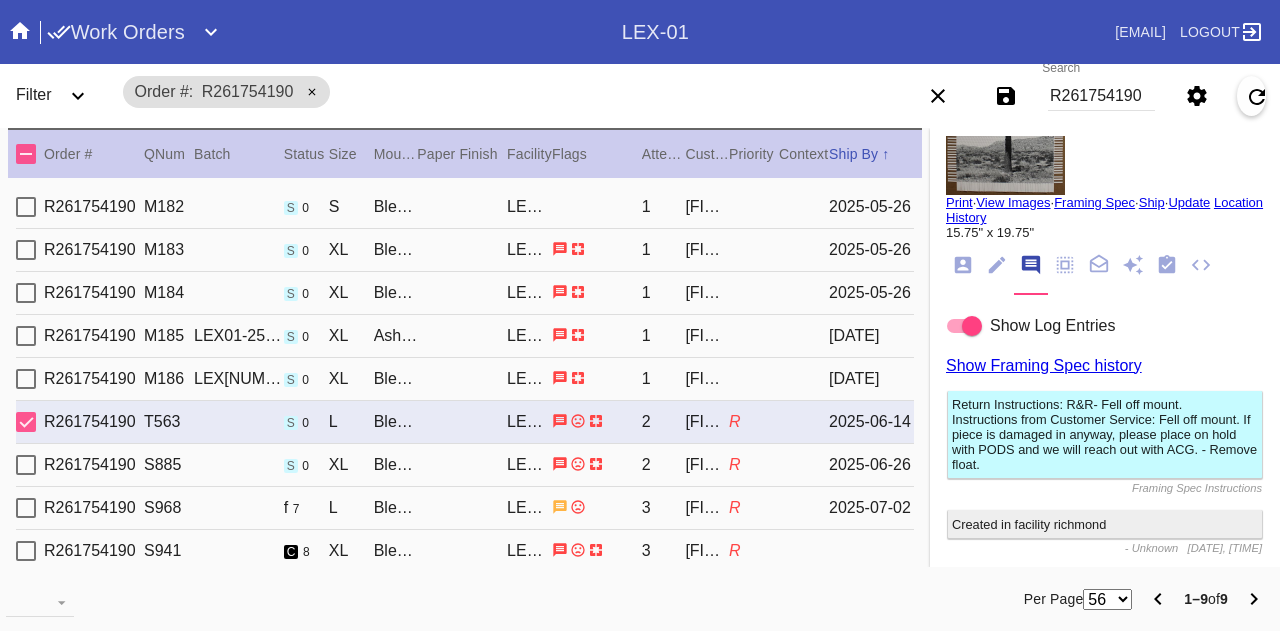 scroll, scrollTop: 0, scrollLeft: 0, axis: both 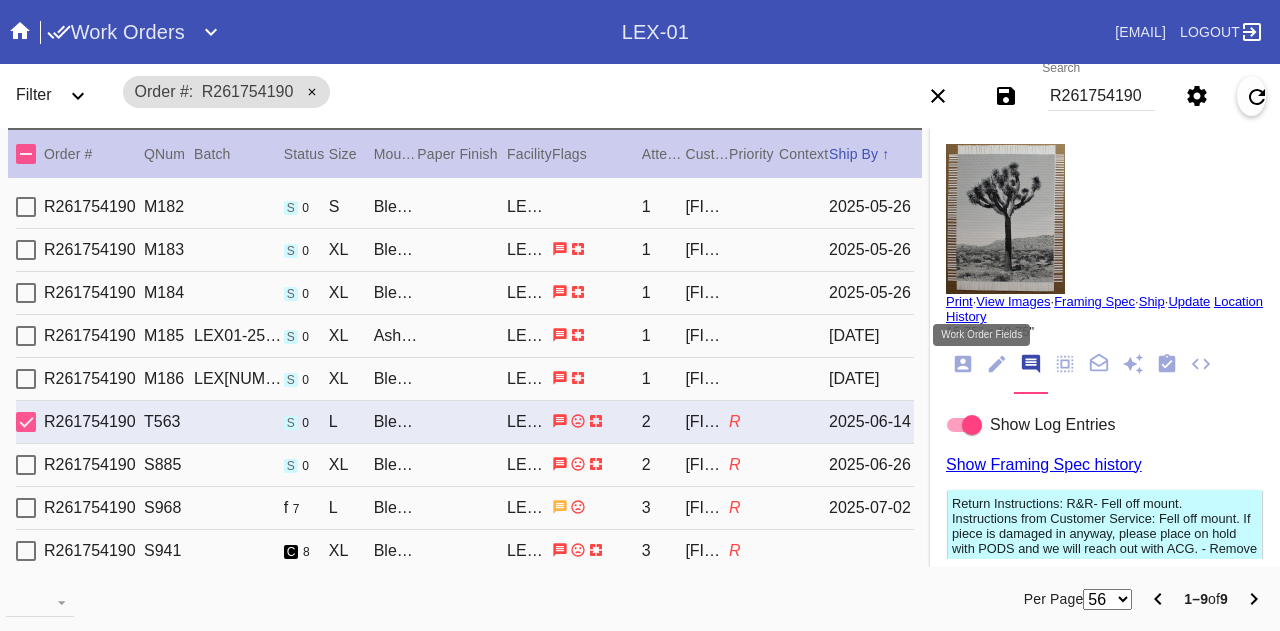 click at bounding box center [997, 364] 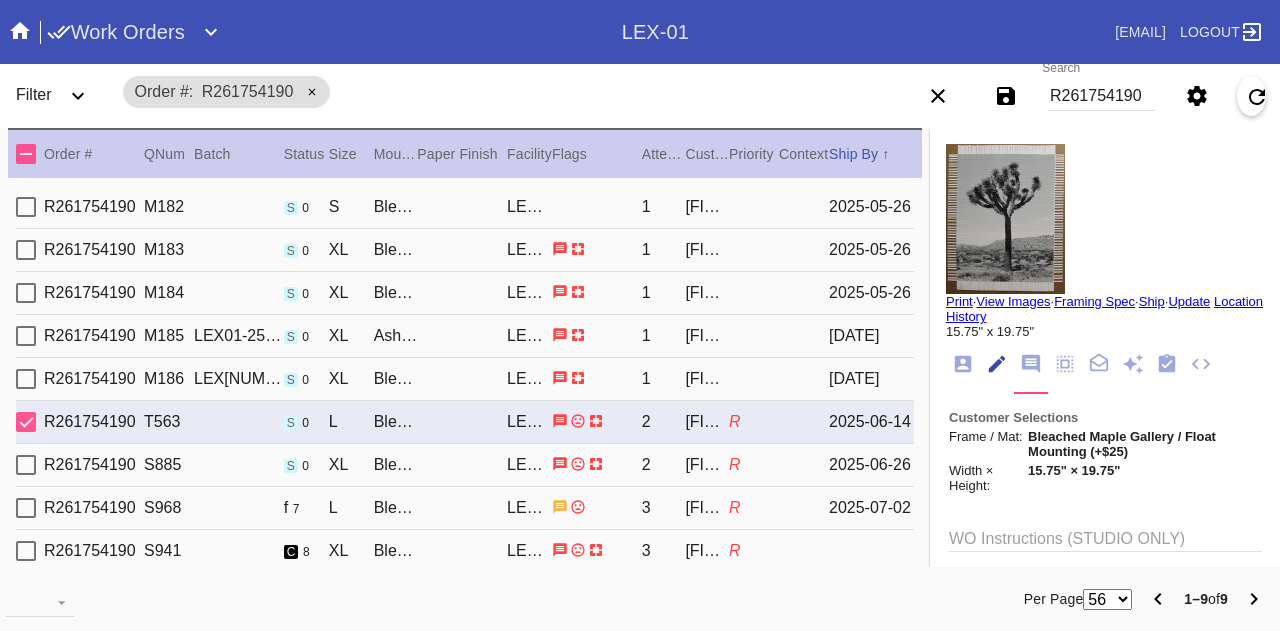 scroll, scrollTop: 73, scrollLeft: 0, axis: vertical 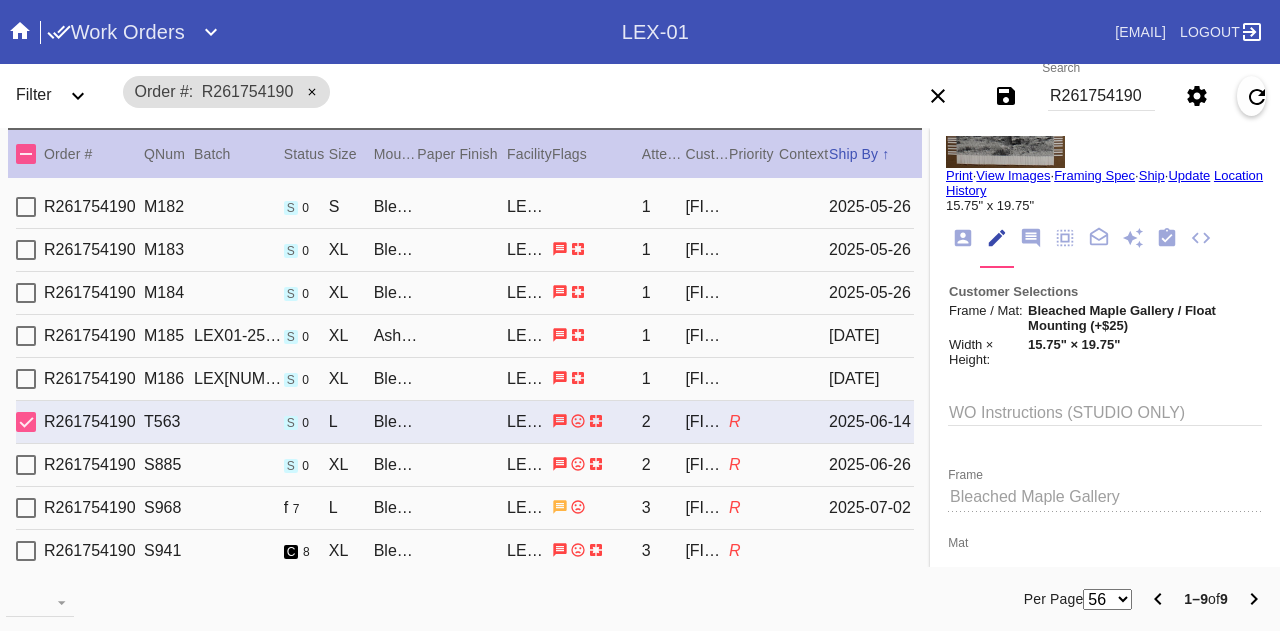 click at bounding box center (1031, 238) 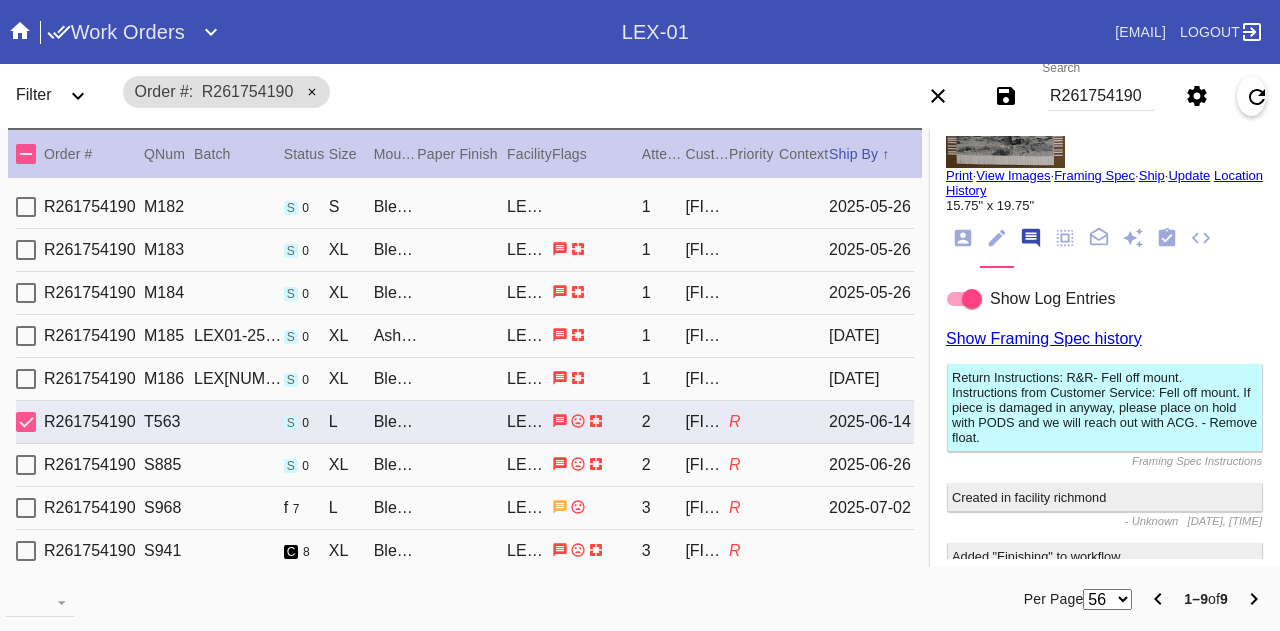 scroll, scrollTop: 122, scrollLeft: 0, axis: vertical 